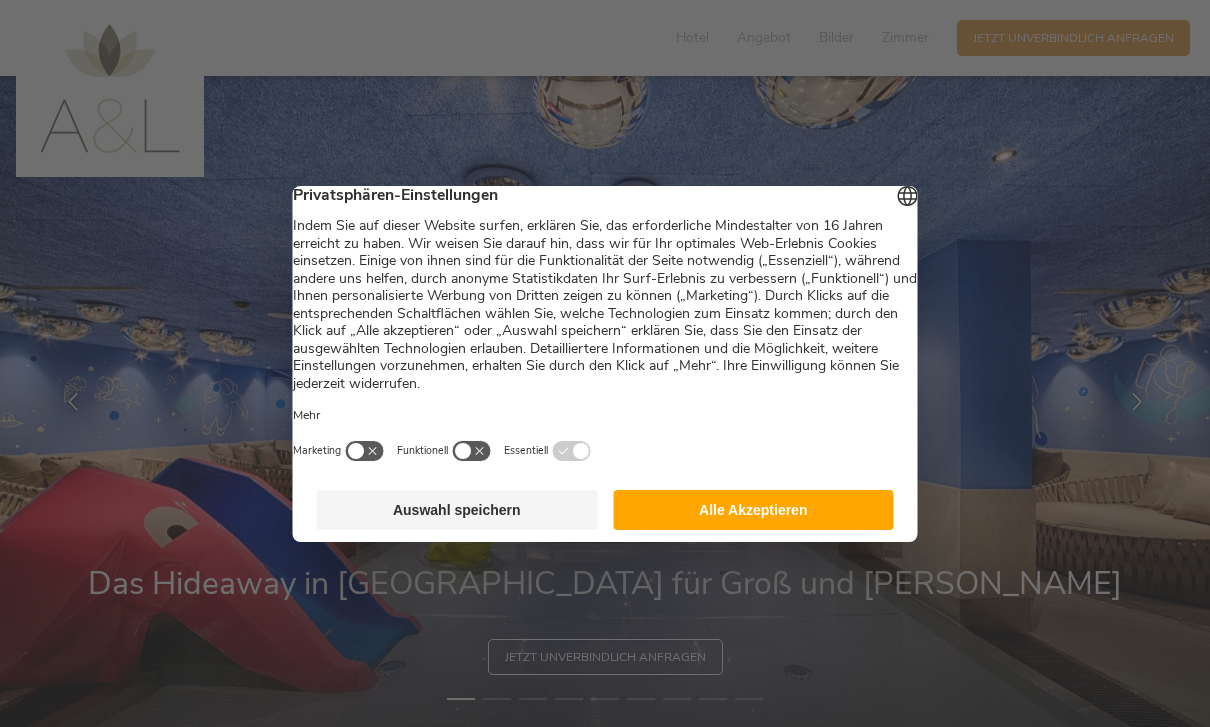 scroll, scrollTop: 0, scrollLeft: 0, axis: both 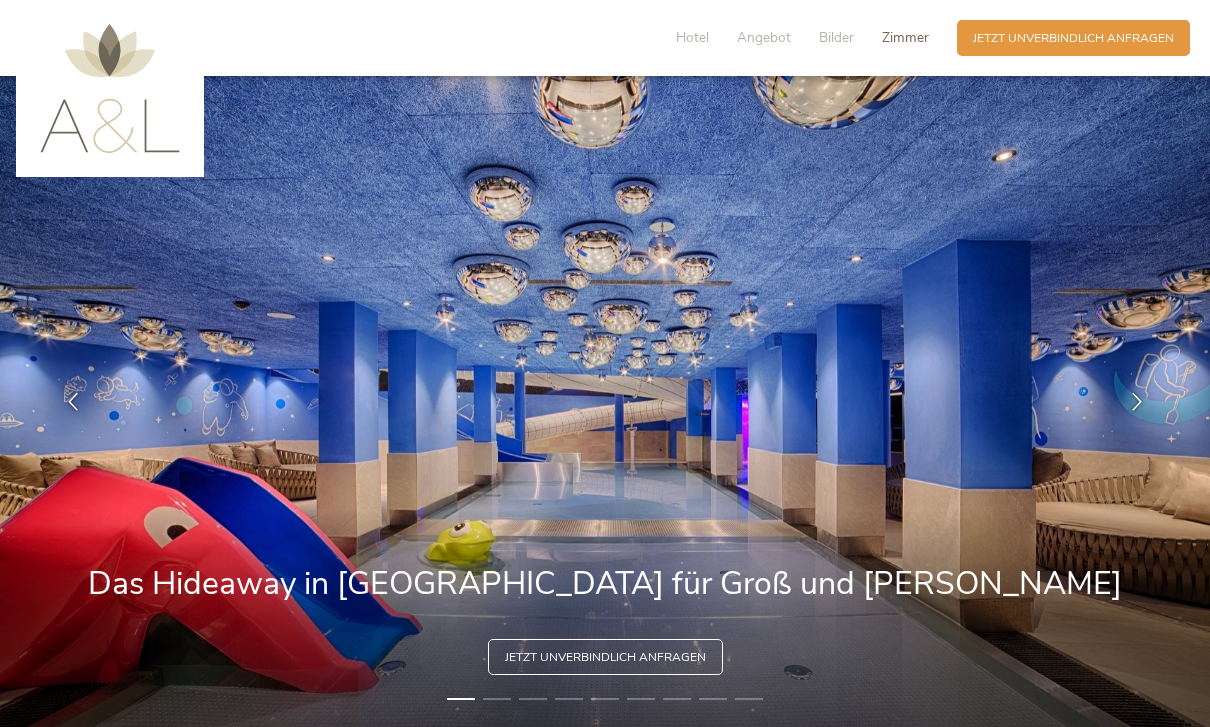 click on "Zimmer" at bounding box center [905, 37] 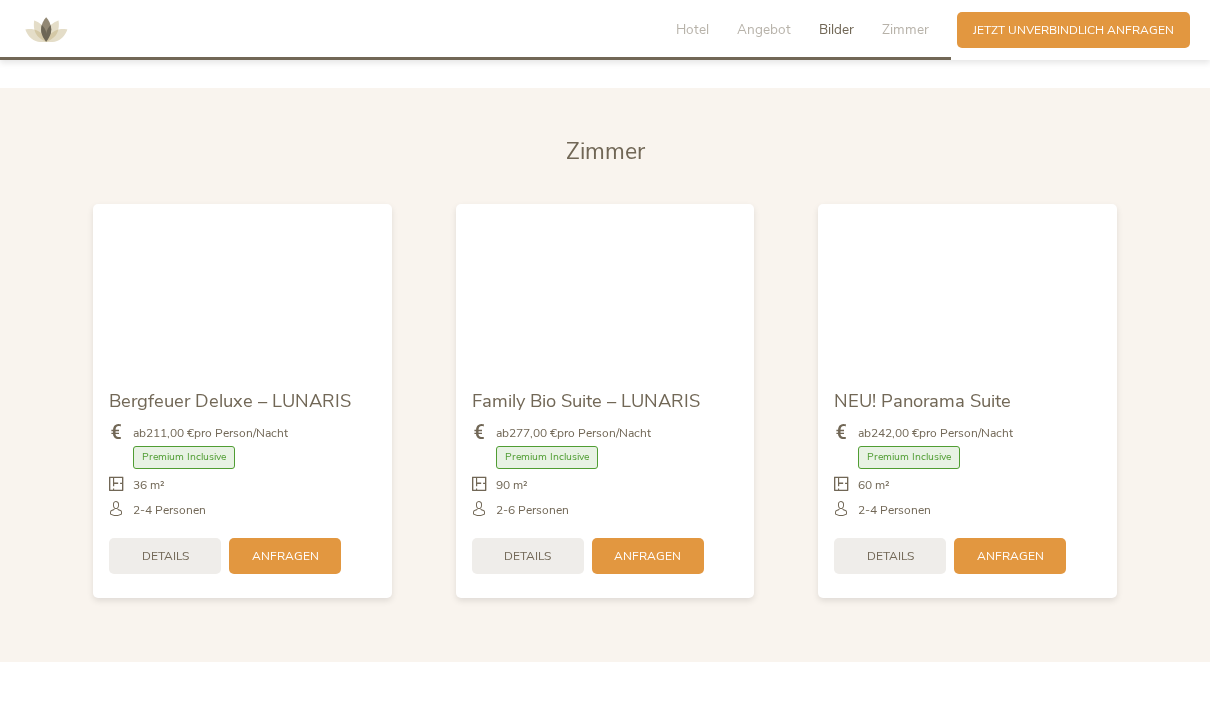 scroll, scrollTop: 3924, scrollLeft: 0, axis: vertical 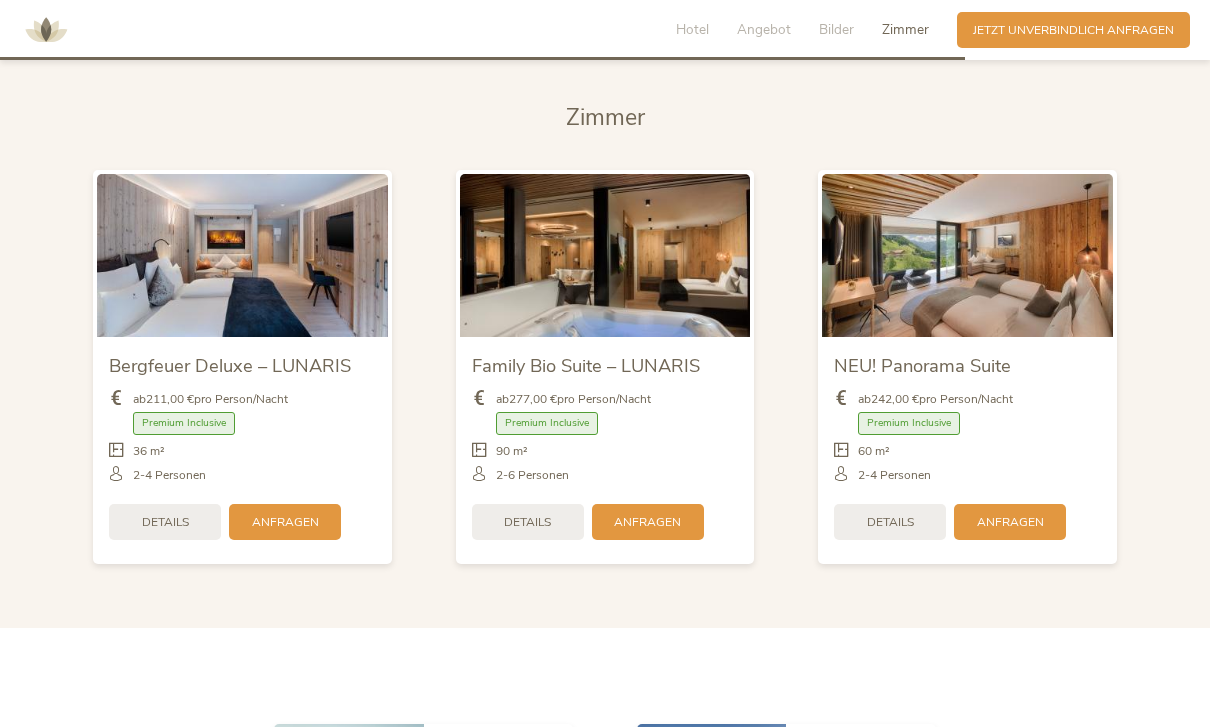 click at bounding box center [605, 255] 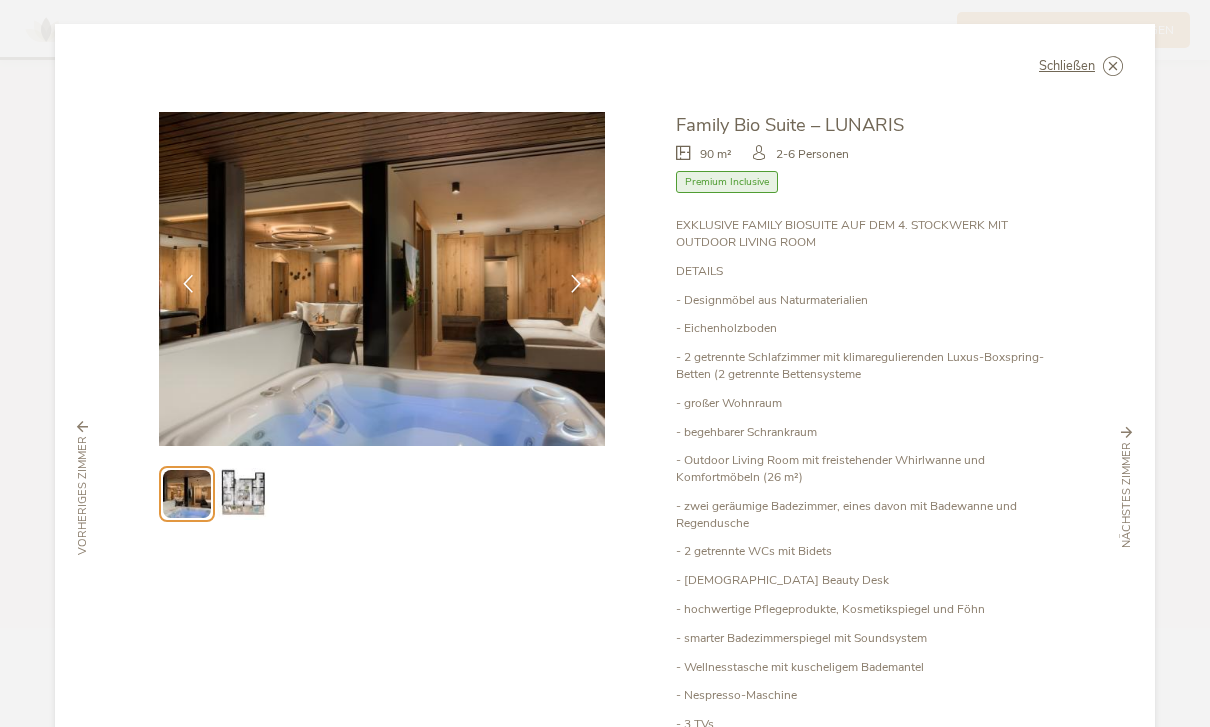 click at bounding box center [242, 493] 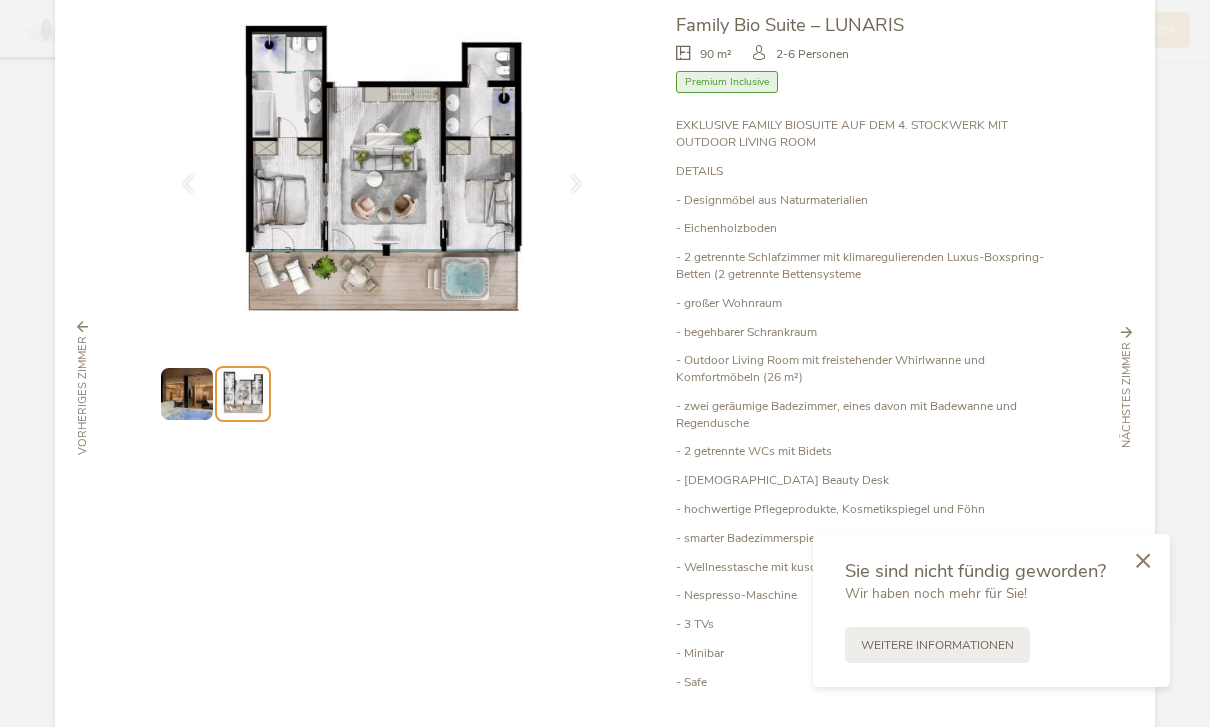 scroll, scrollTop: 107, scrollLeft: 0, axis: vertical 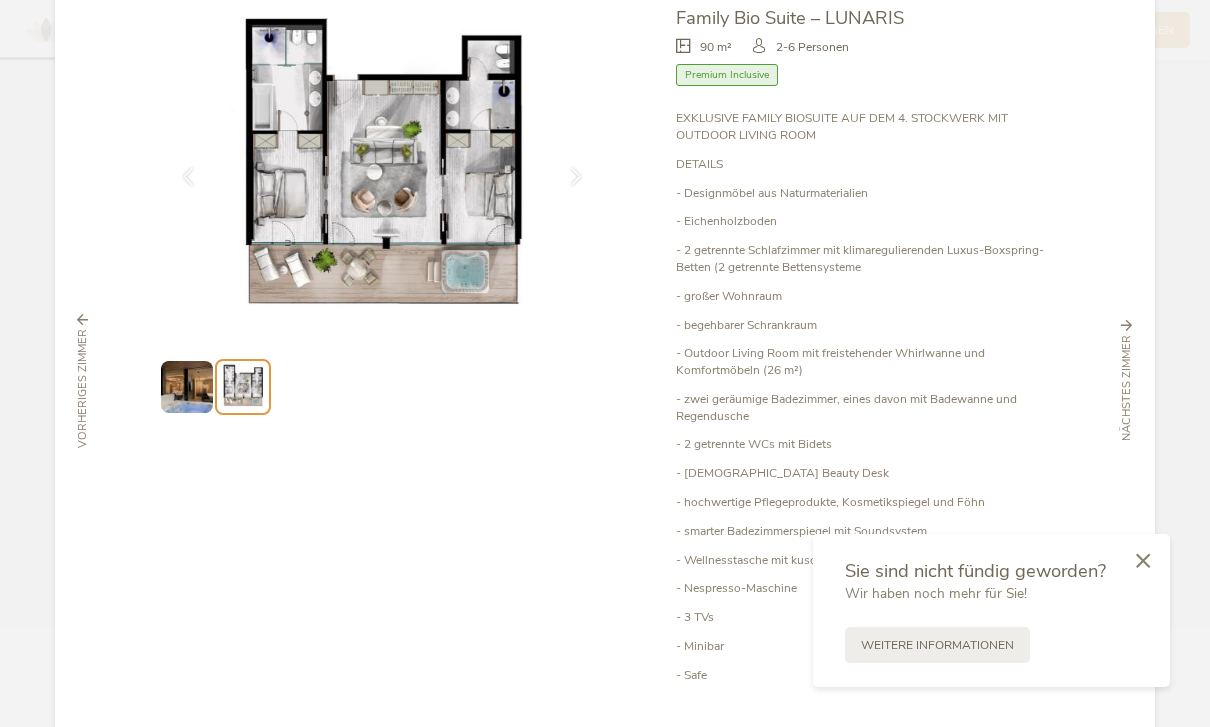 click at bounding box center [382, 172] 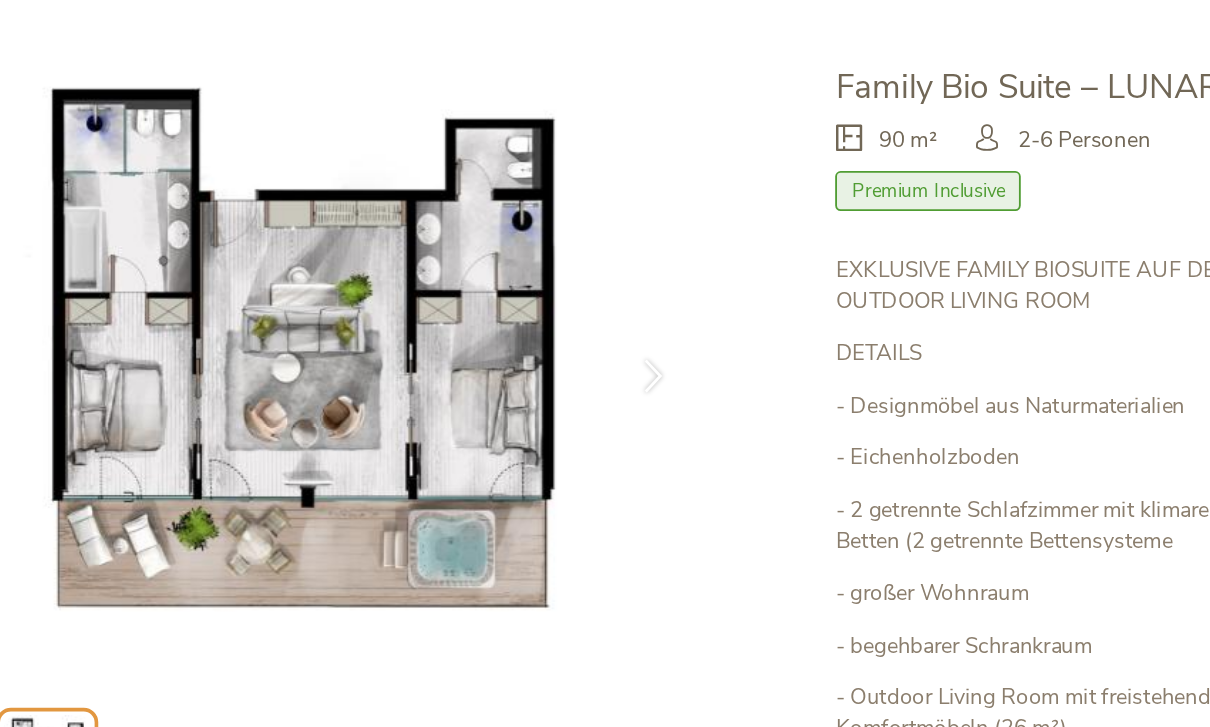 scroll, scrollTop: 39, scrollLeft: 0, axis: vertical 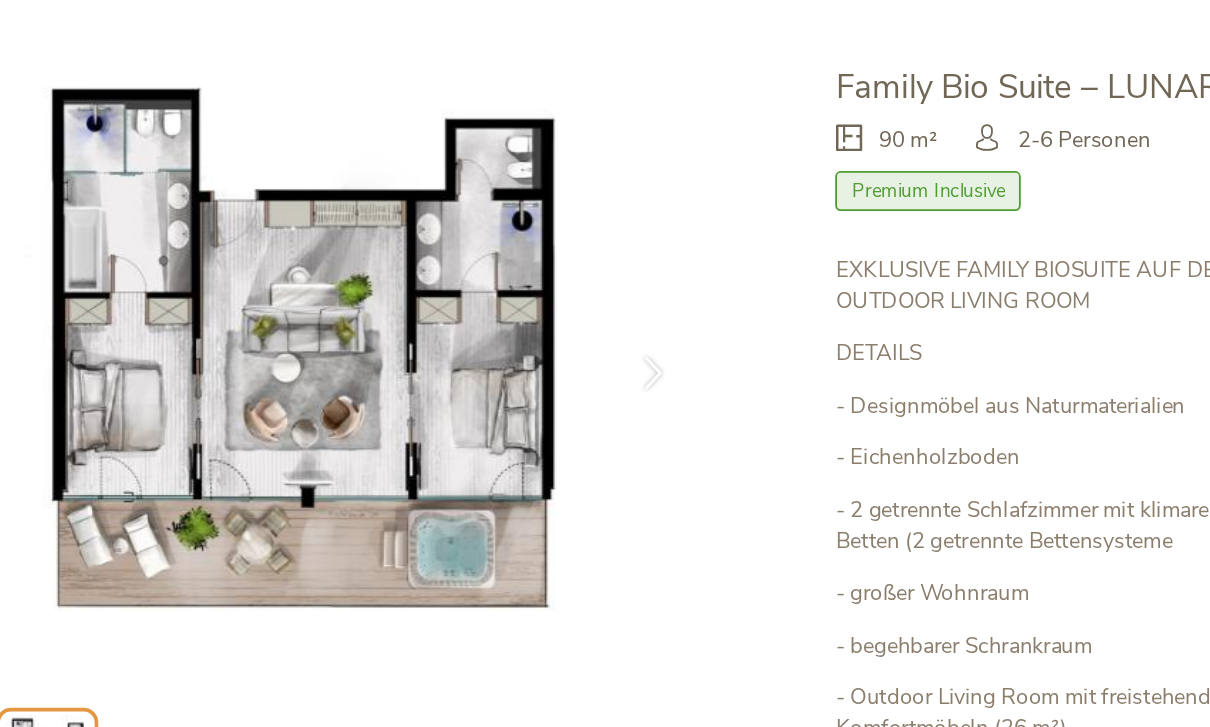 click at bounding box center [576, 243] 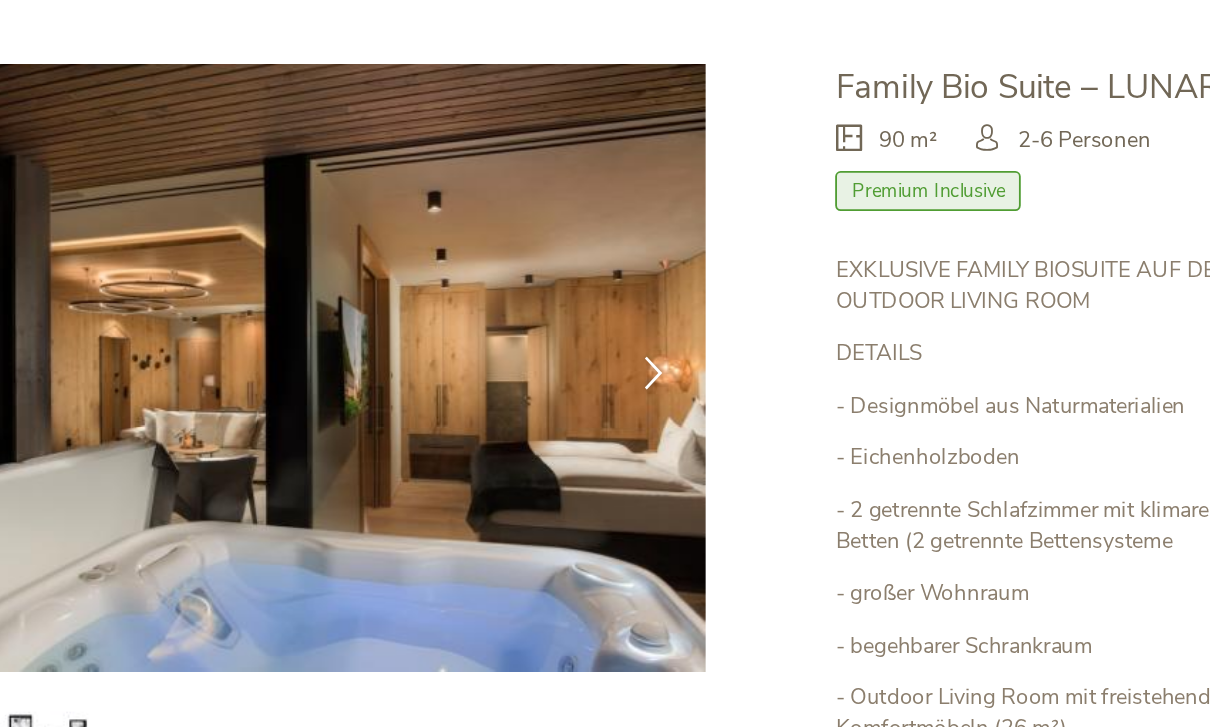 click at bounding box center (576, 243) 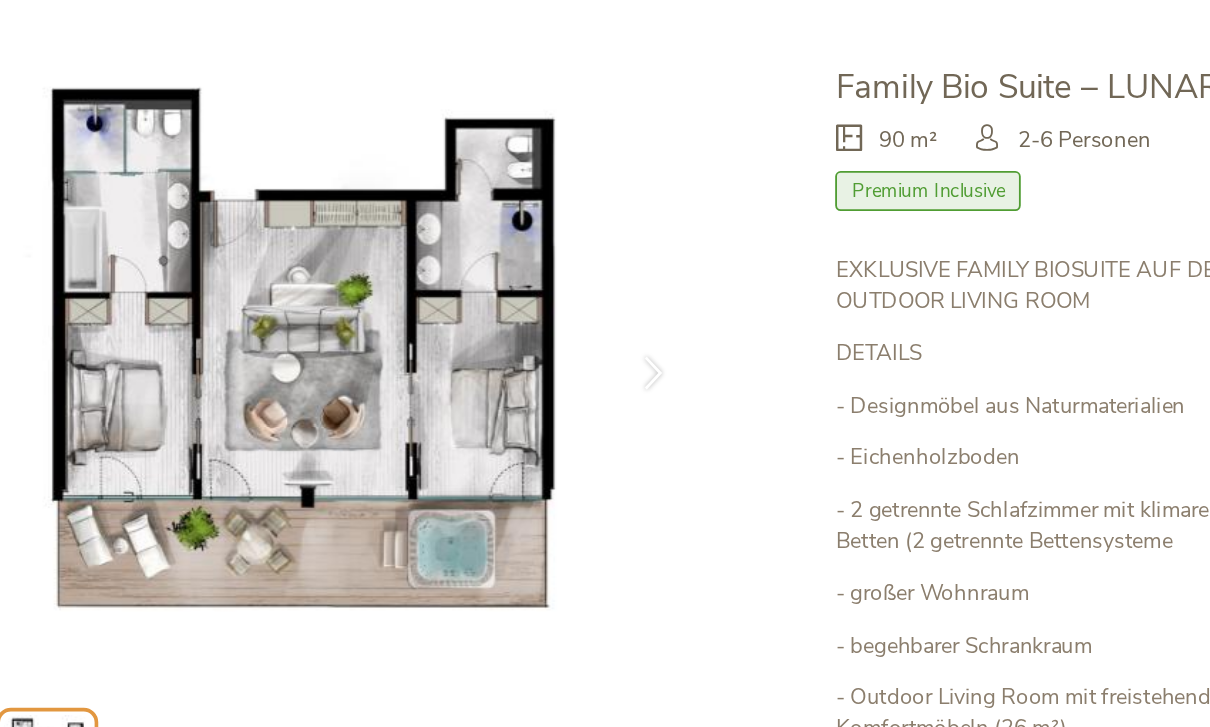 click at bounding box center (576, 243) 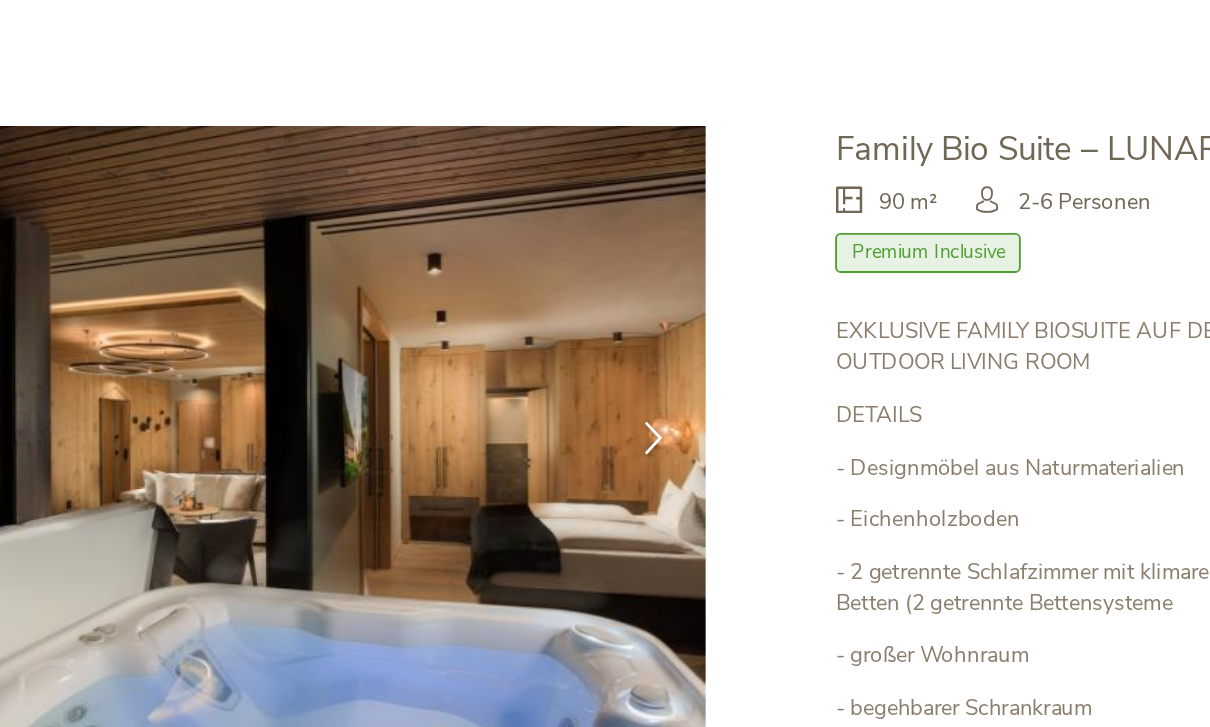 scroll, scrollTop: 2, scrollLeft: 0, axis: vertical 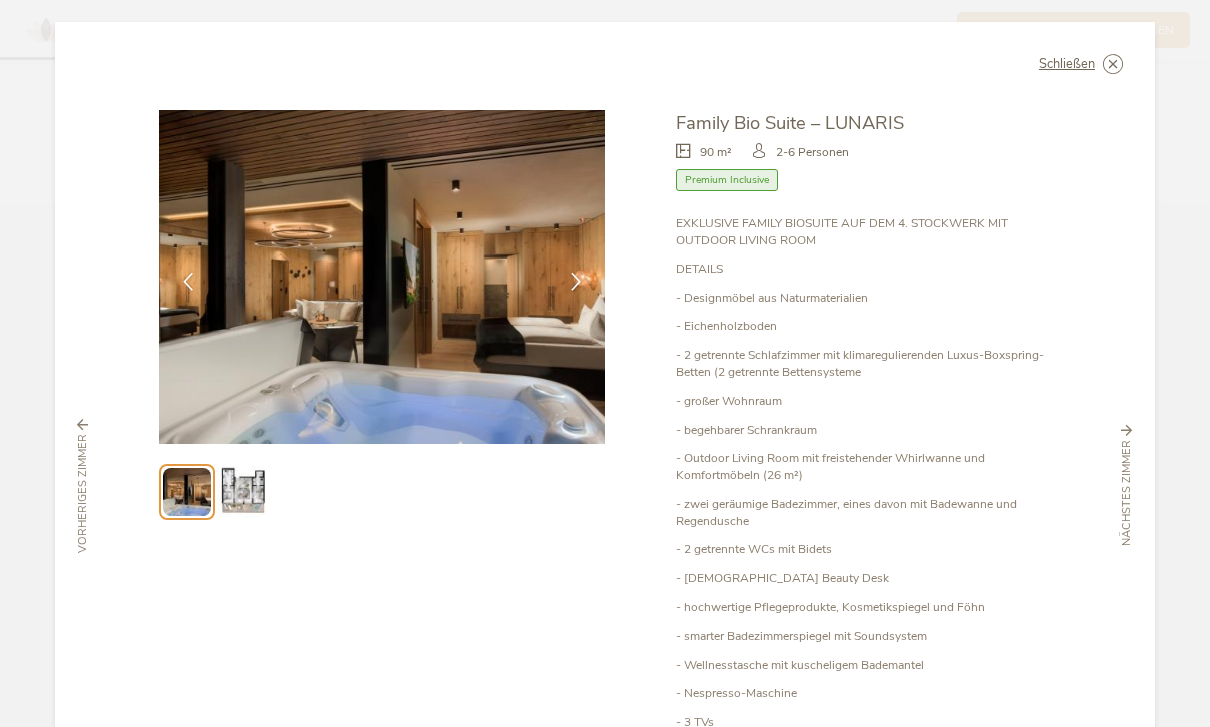 click at bounding box center [0, 0] 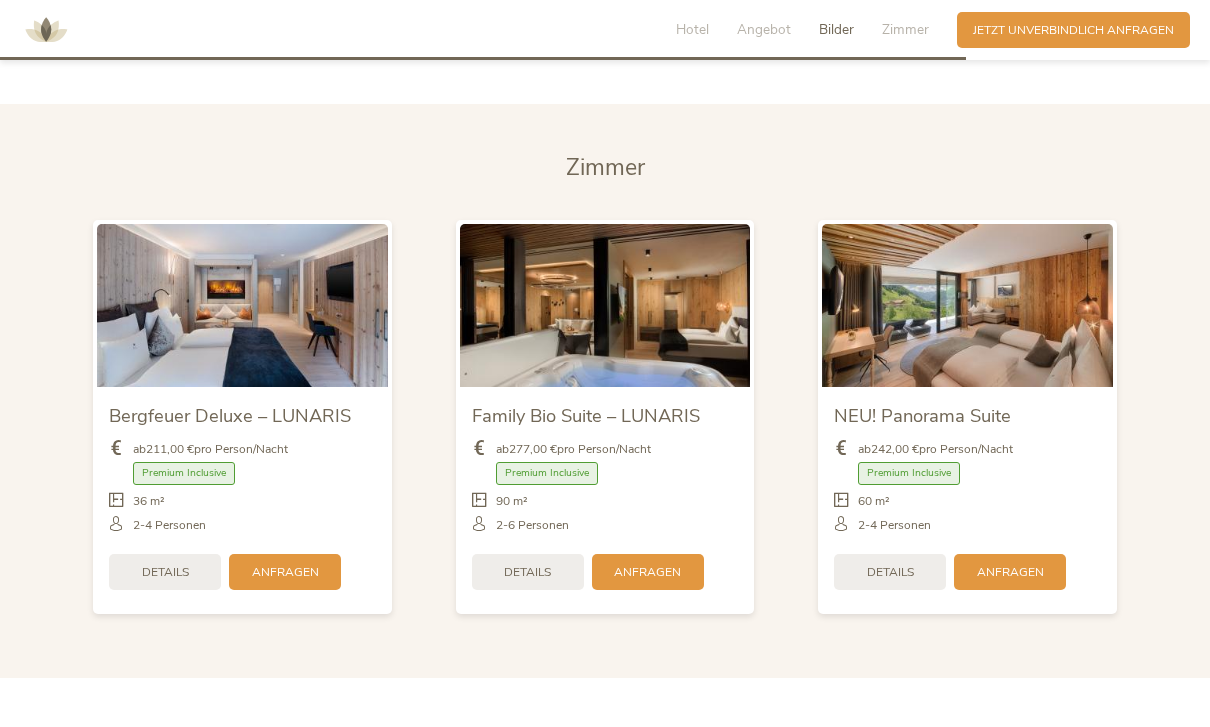 scroll, scrollTop: 3878, scrollLeft: 0, axis: vertical 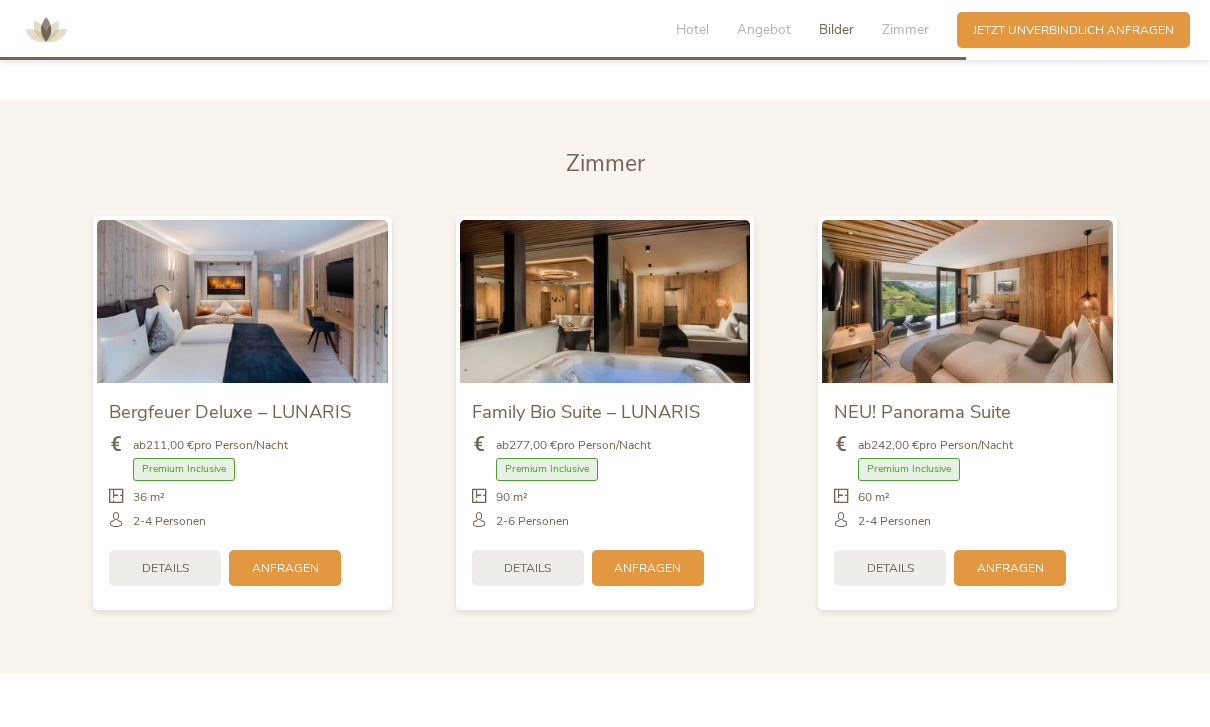 click at bounding box center [605, 301] 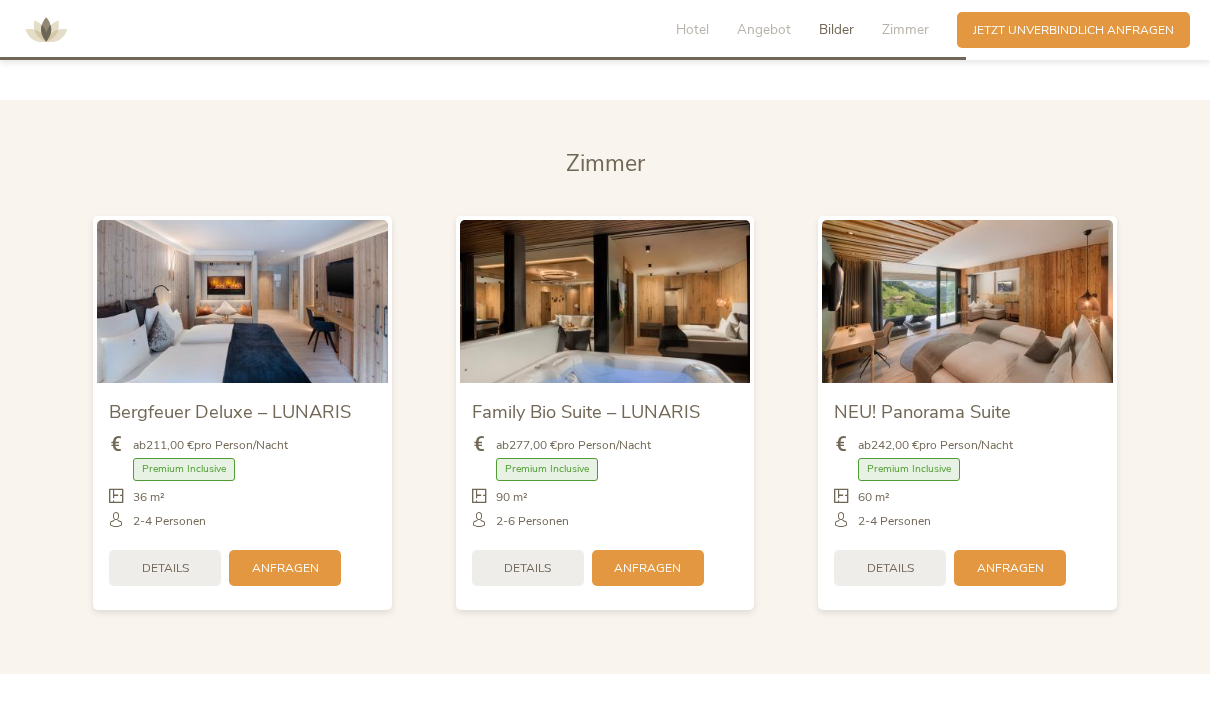 click on "Details" at bounding box center (527, 568) 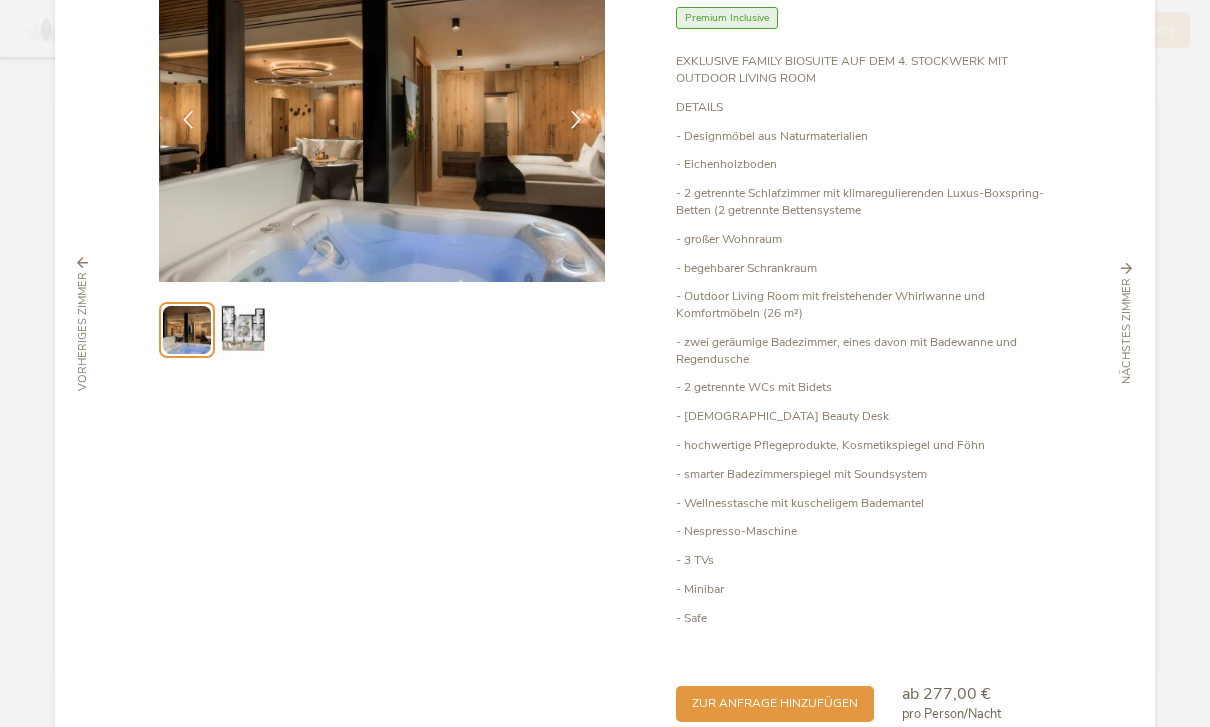 scroll, scrollTop: 163, scrollLeft: 0, axis: vertical 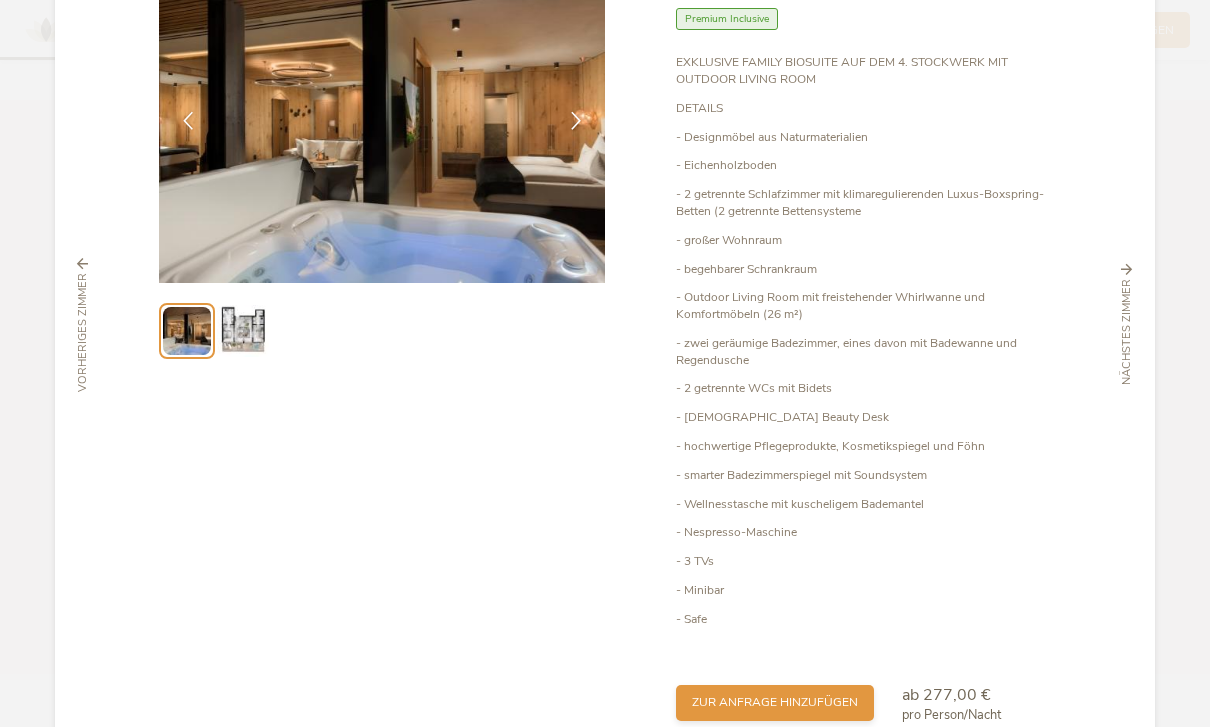 click on "zur Anfrage hinzufügen" at bounding box center (775, 702) 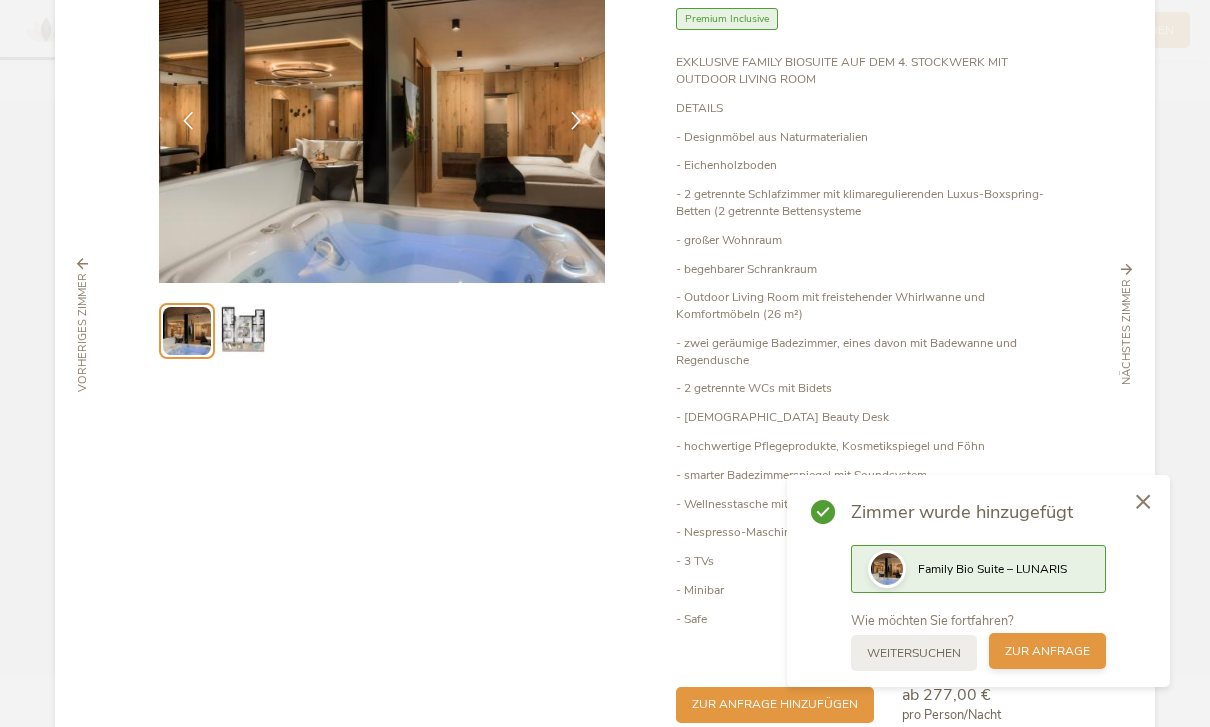 click on "zur Anfrage" at bounding box center [1047, 651] 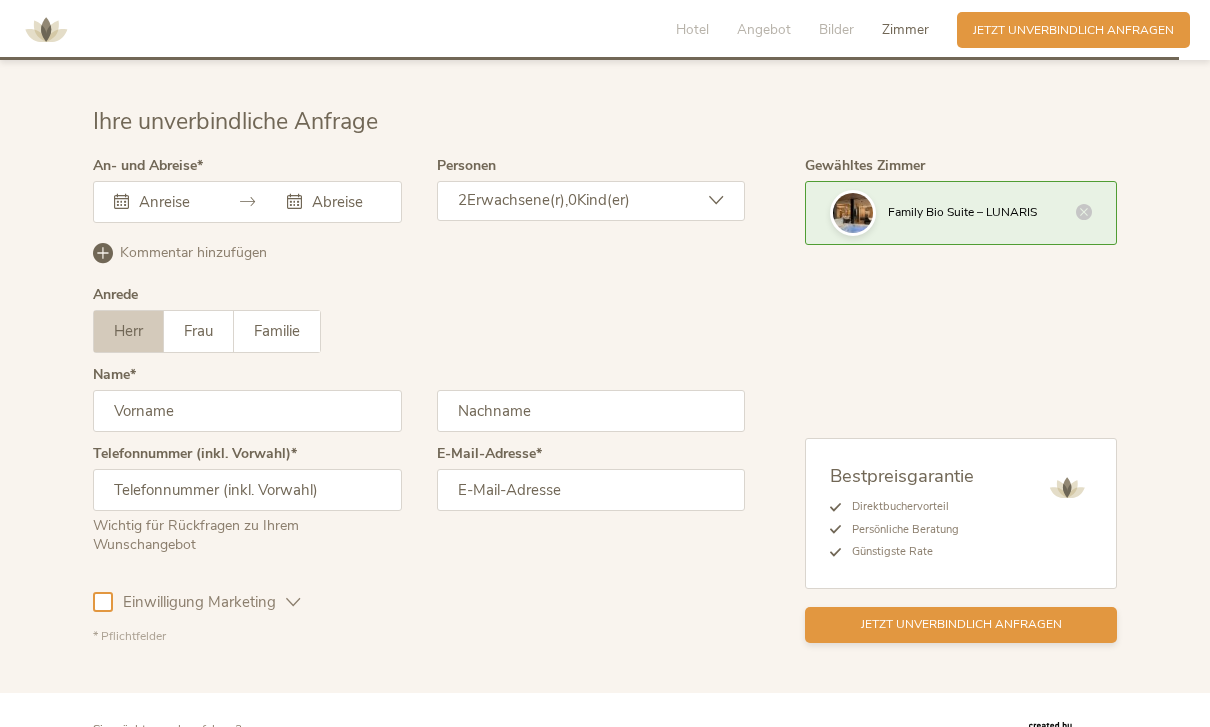 scroll, scrollTop: 4858, scrollLeft: 0, axis: vertical 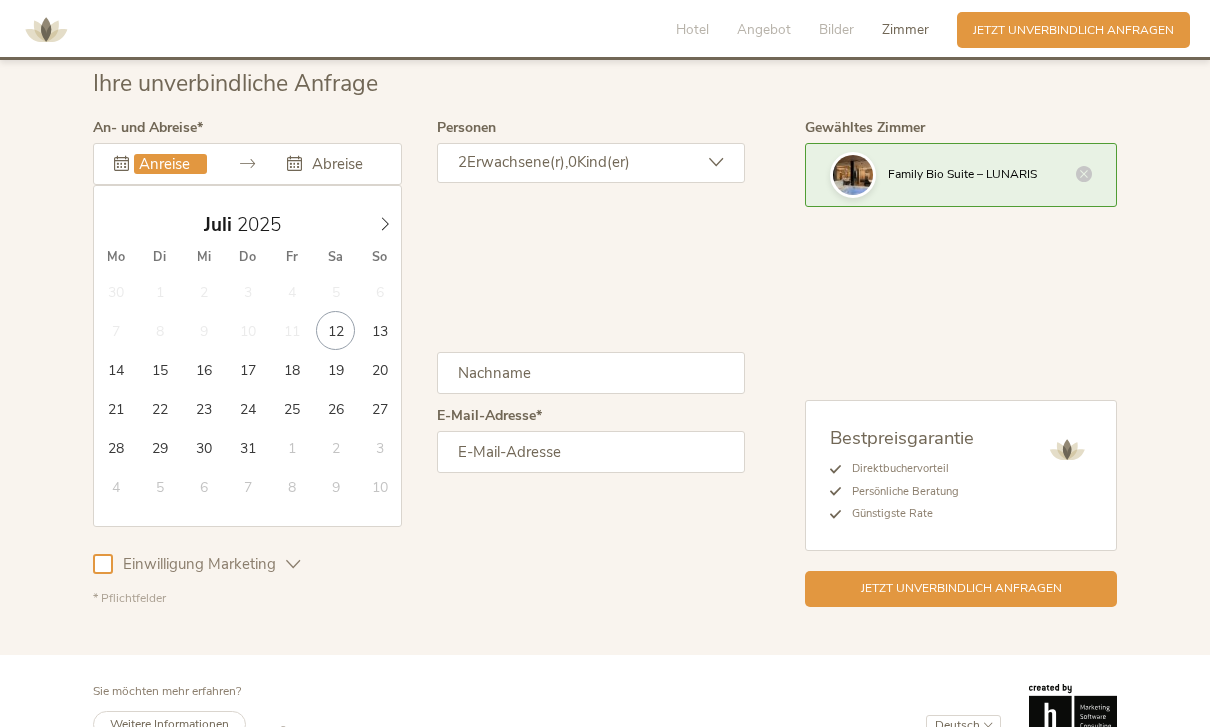 click at bounding box center (170, 164) 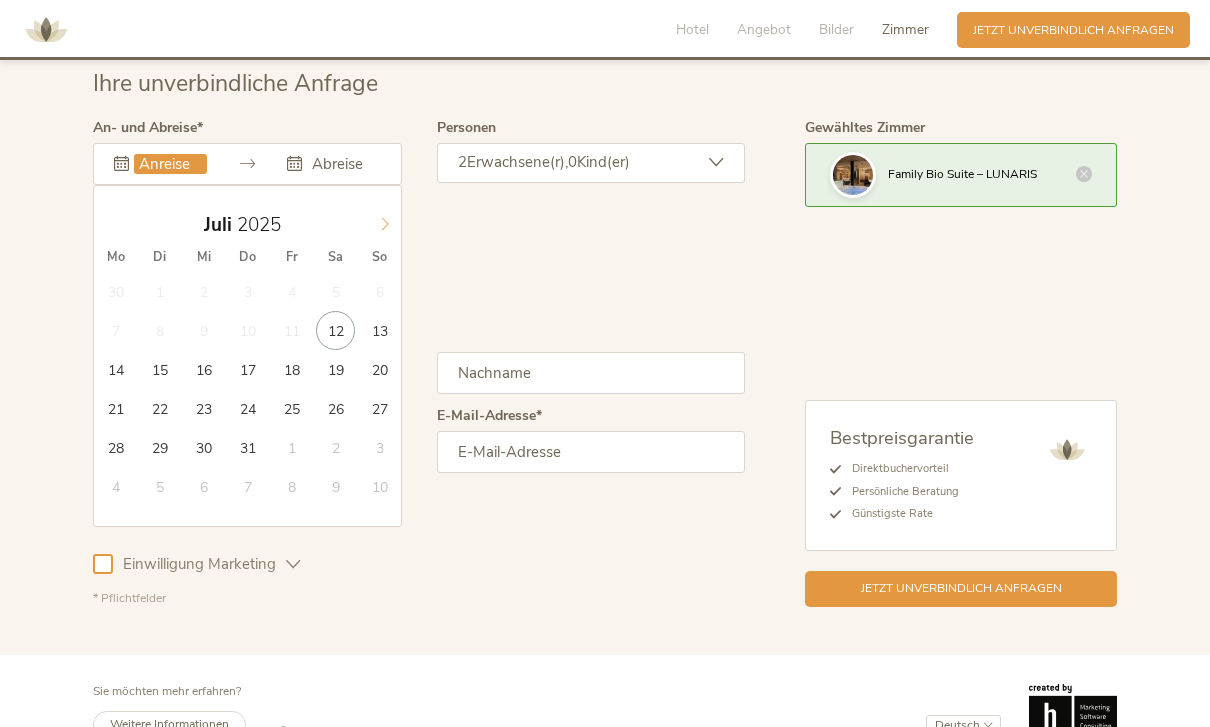 click 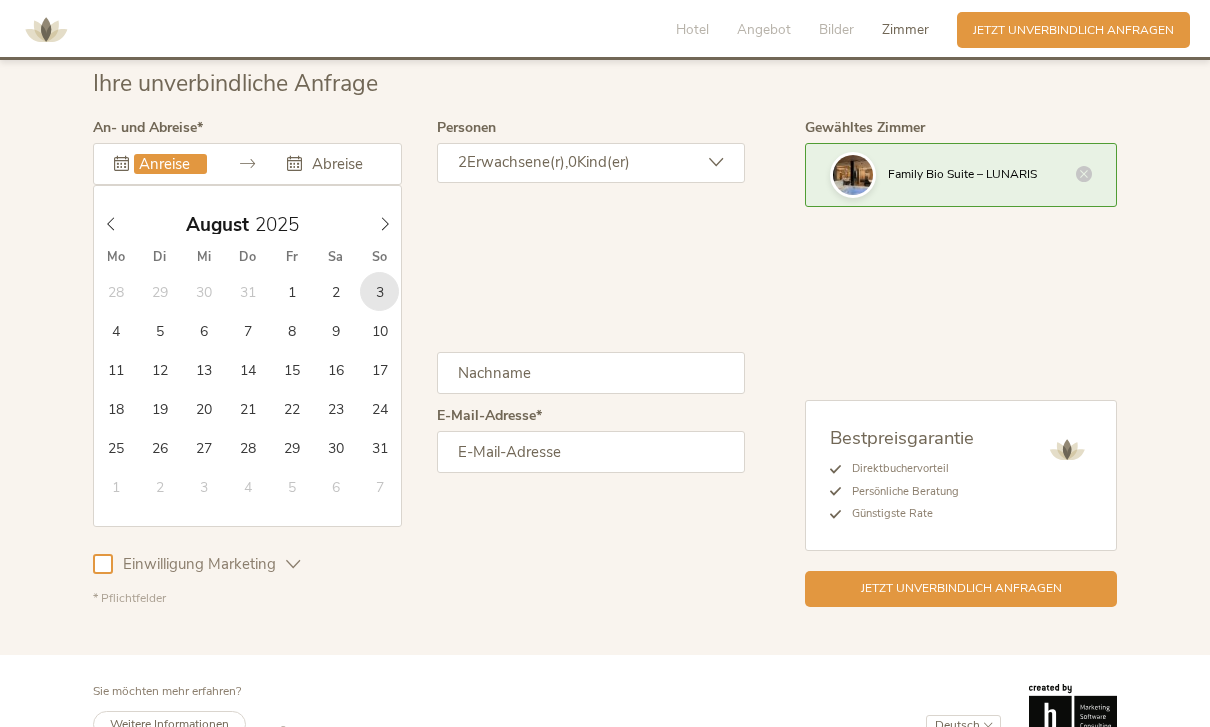 type on "03.08.2025" 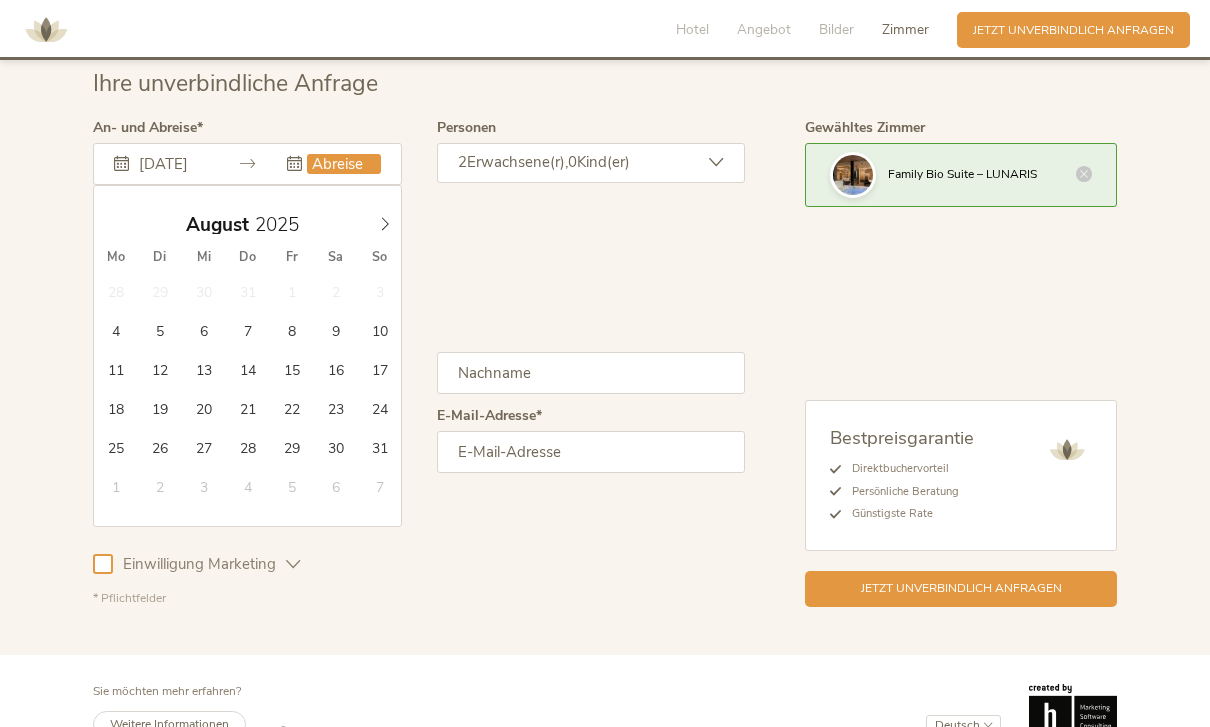 type on "10.08.2025" 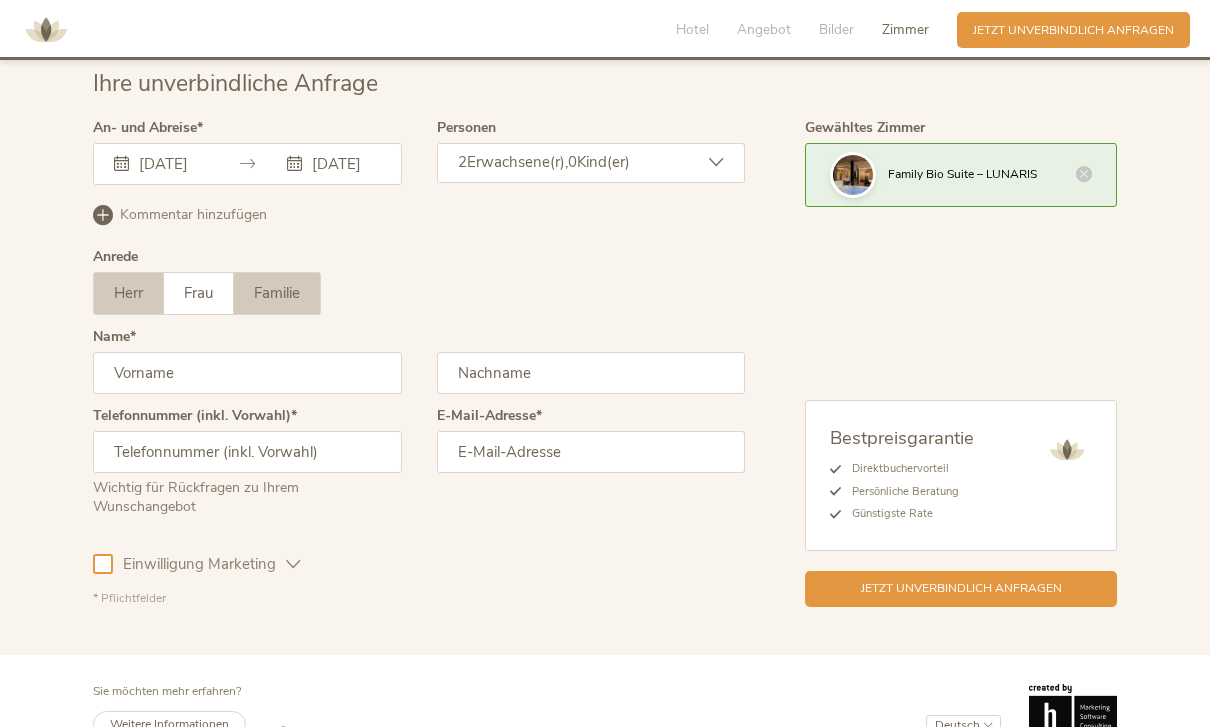 click on "Familie" at bounding box center [277, 293] 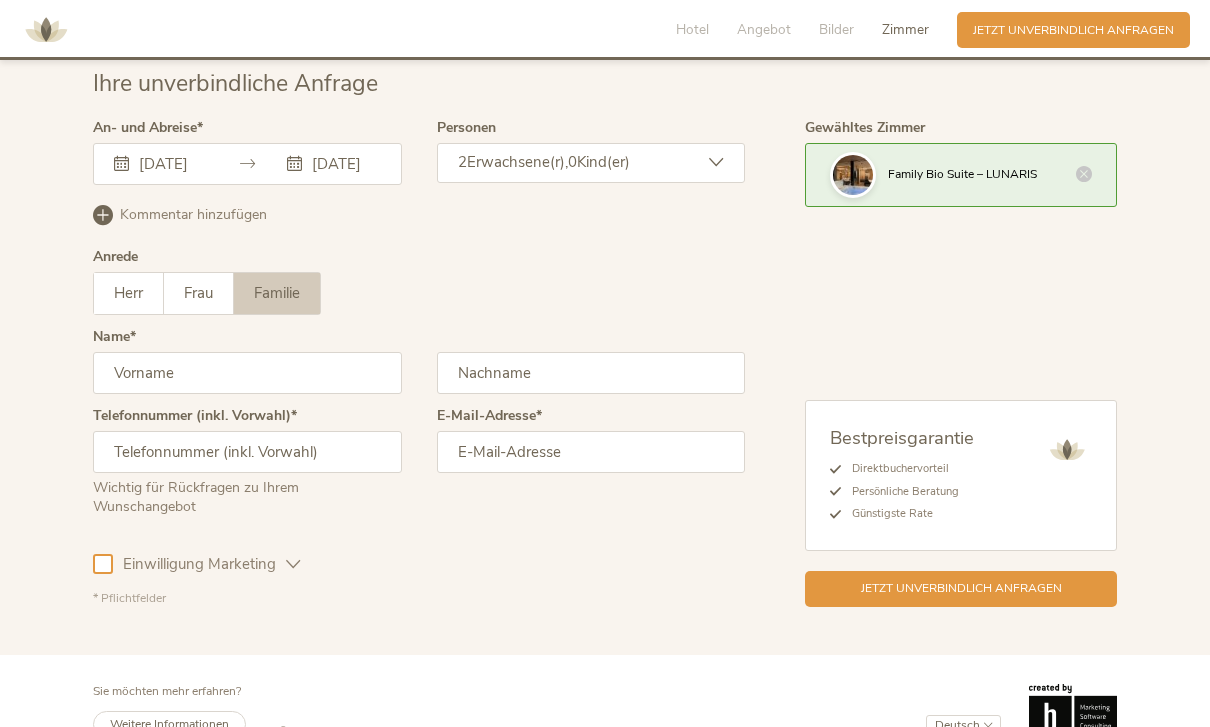 click on "Erwachsene(r)," at bounding box center (517, 162) 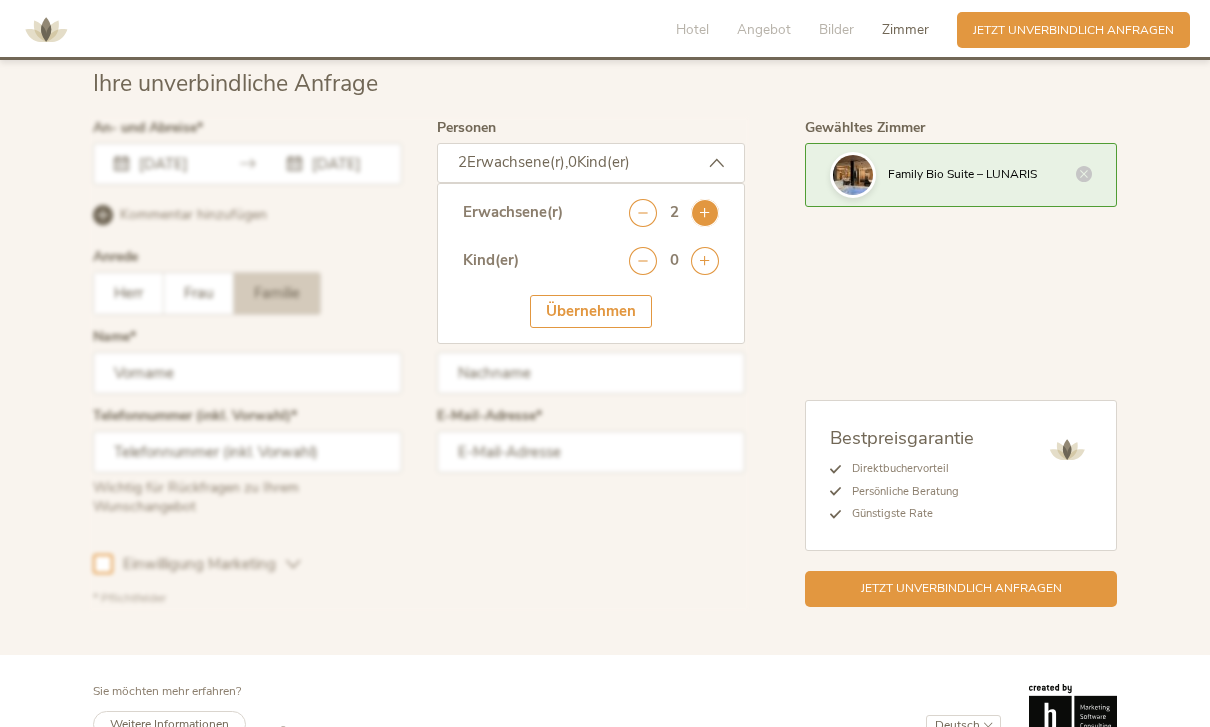 click at bounding box center [705, 213] 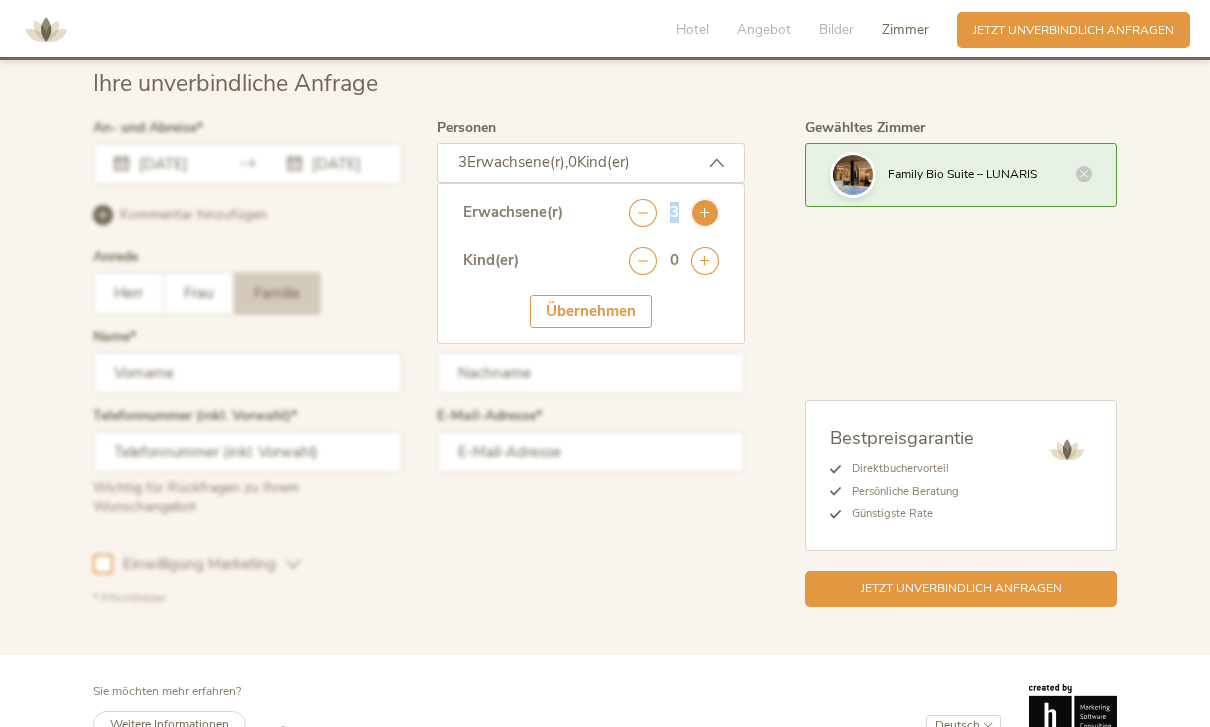 click at bounding box center [705, 213] 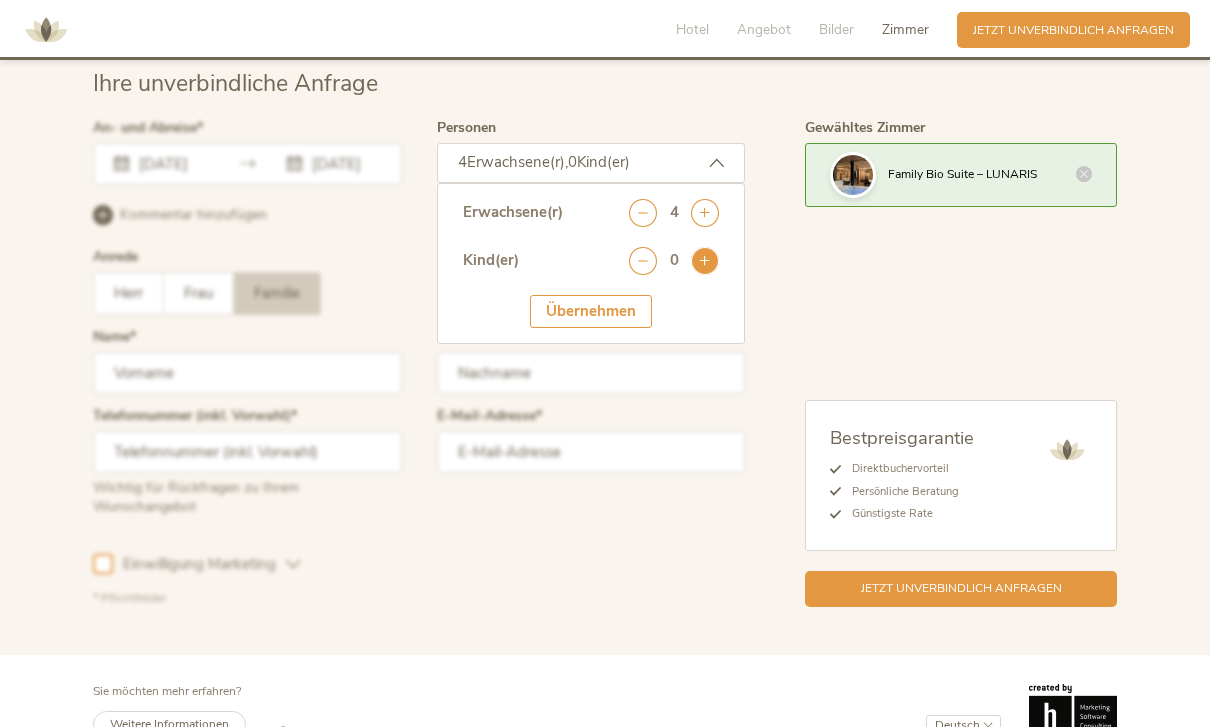 click at bounding box center (705, 261) 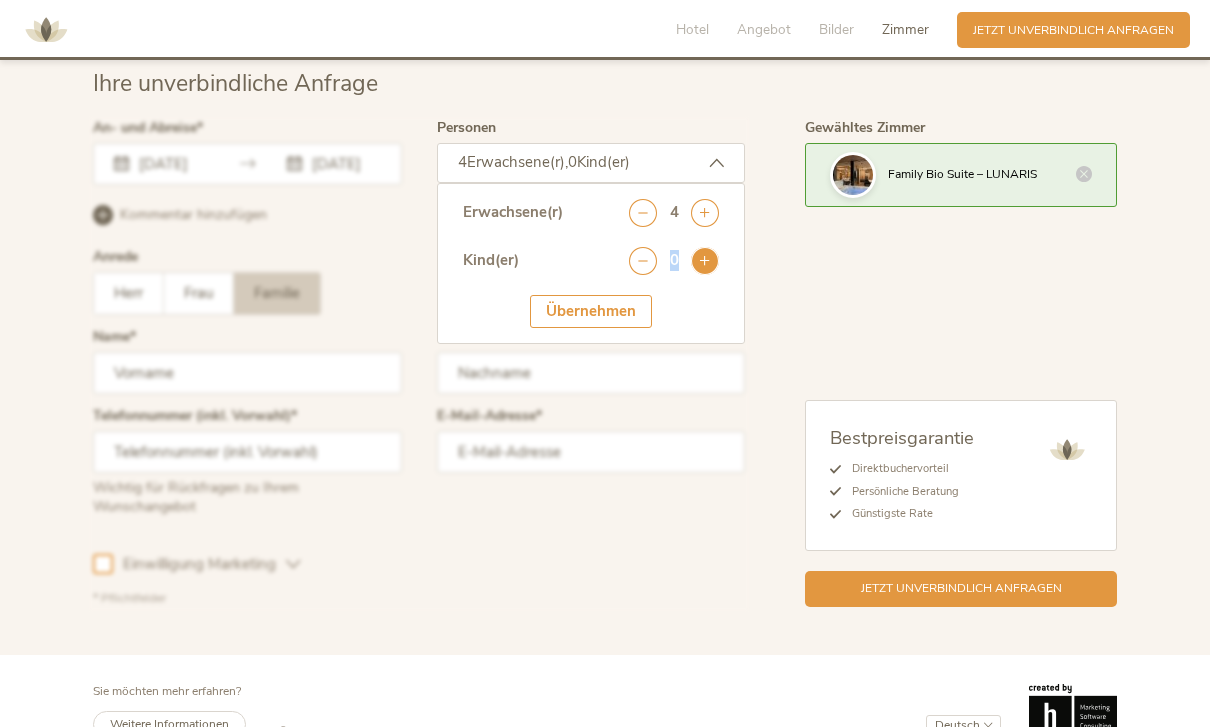 click at bounding box center [705, 261] 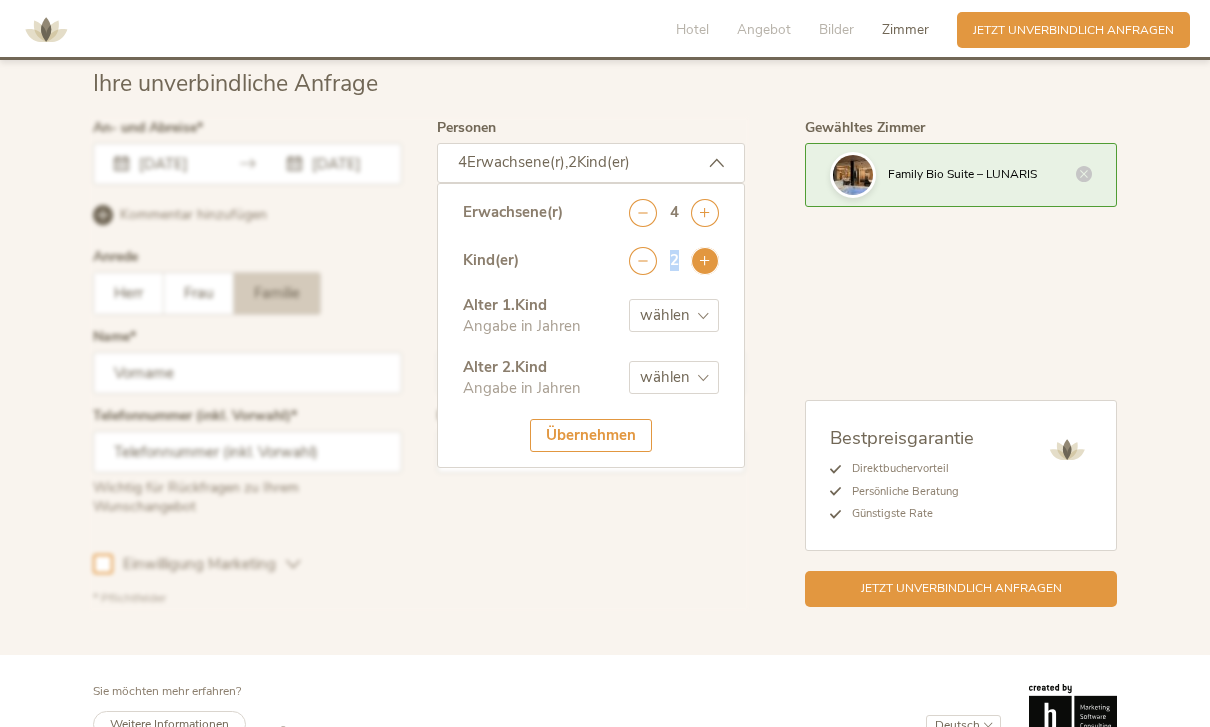 click at bounding box center [705, 261] 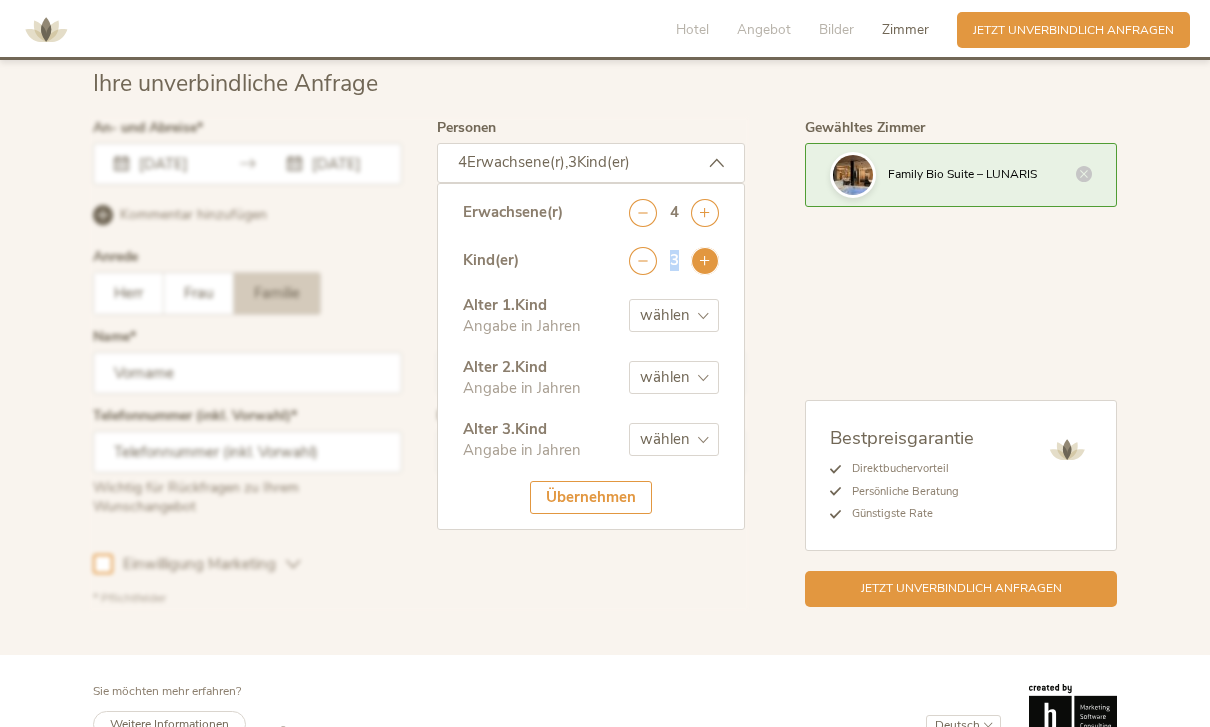 click at bounding box center (705, 261) 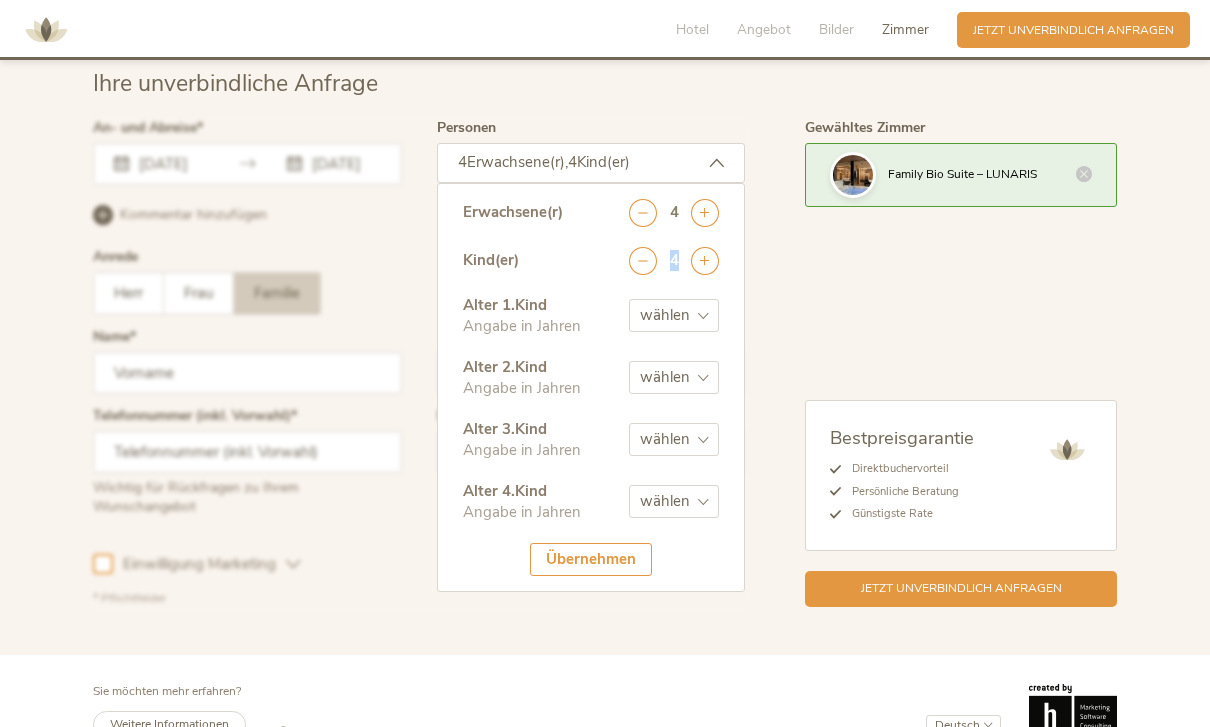 select on "0" 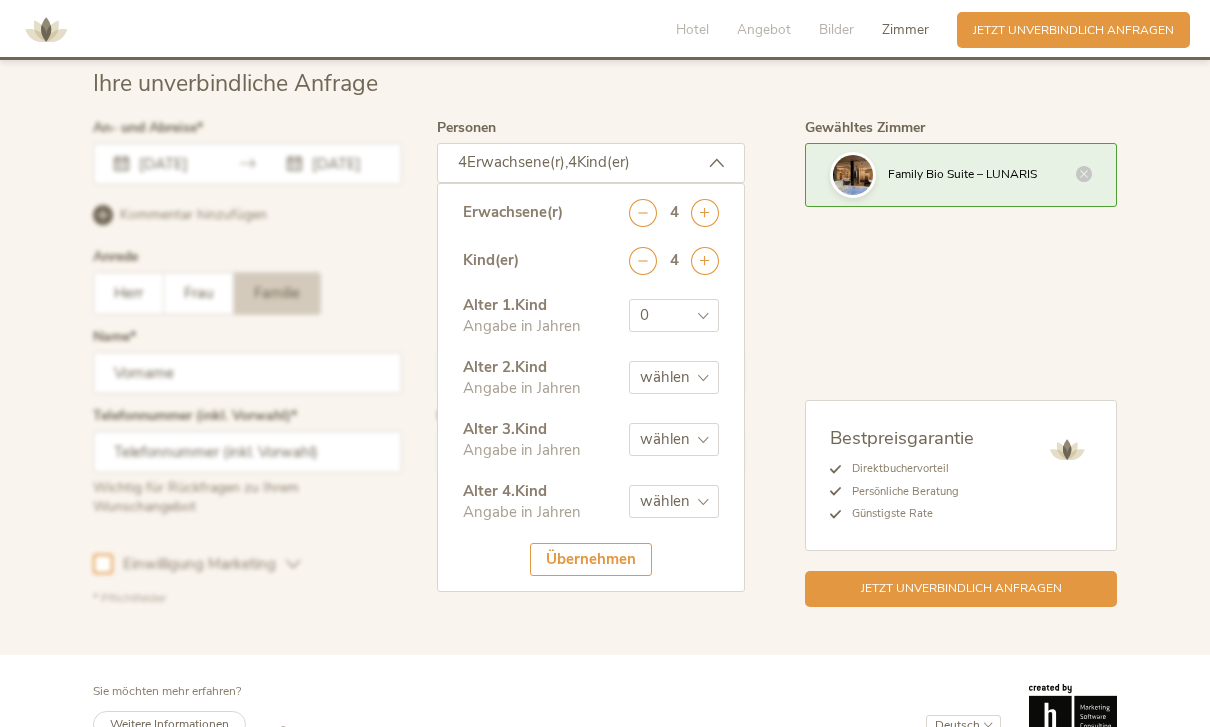 click on "Alter   1 .  Kind   Angabe in Jahren   wählen   0 1 2 3 4 5 6 7 8 9 10 11 12 13 14 15 16 17" at bounding box center (591, 326) 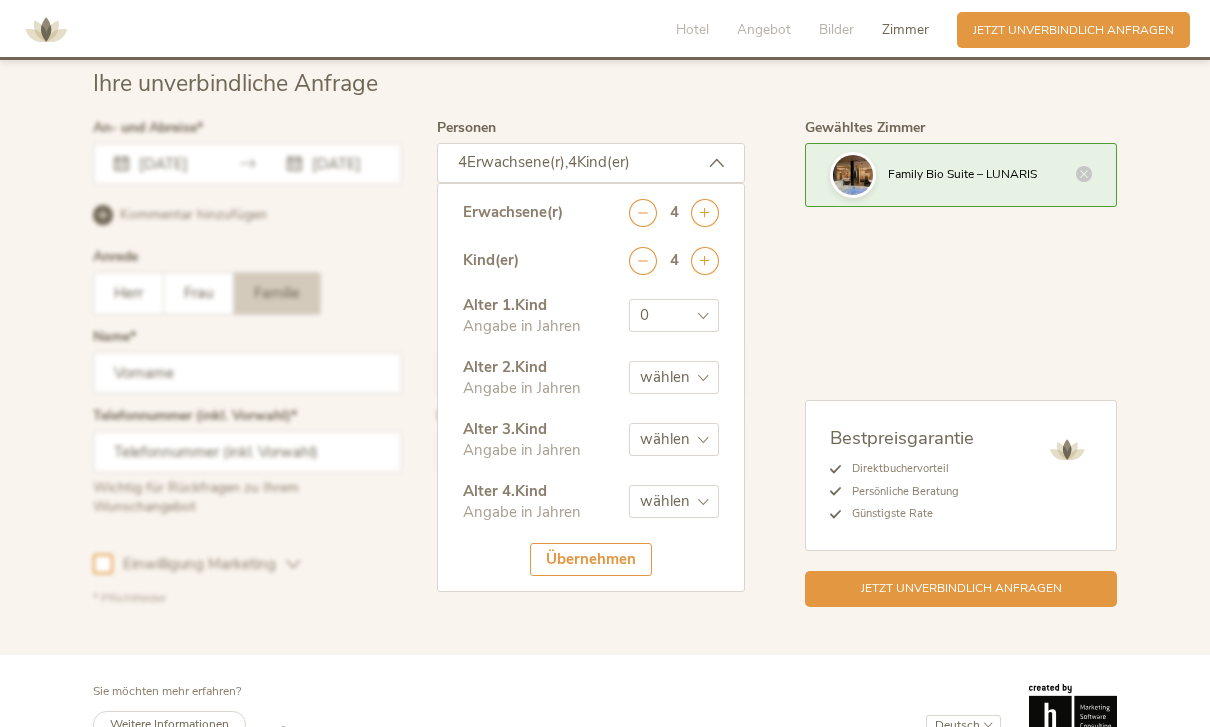 select on "2" 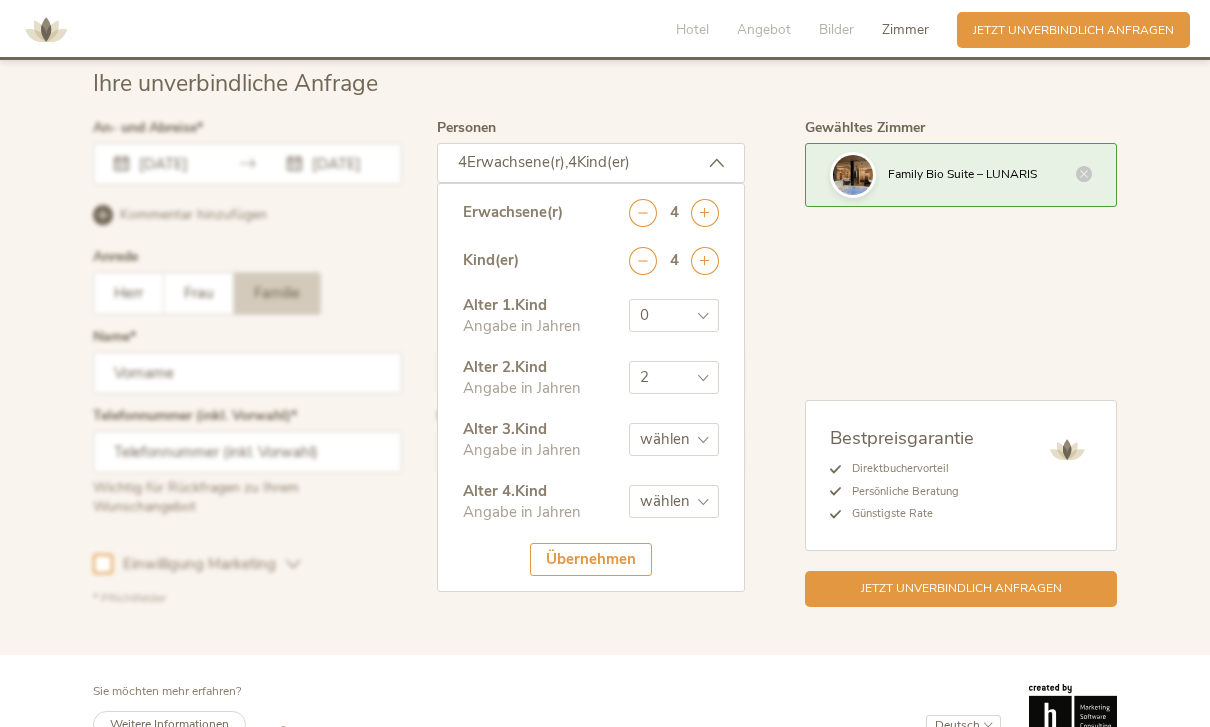select on "4" 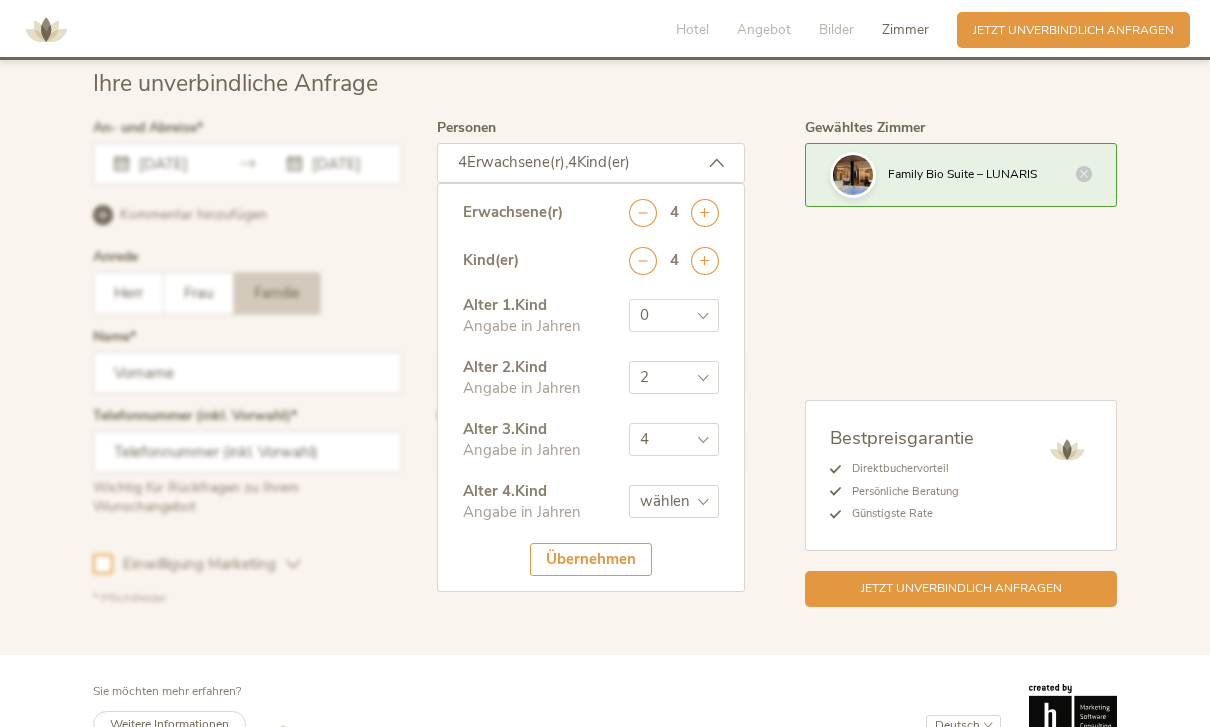 select on "6" 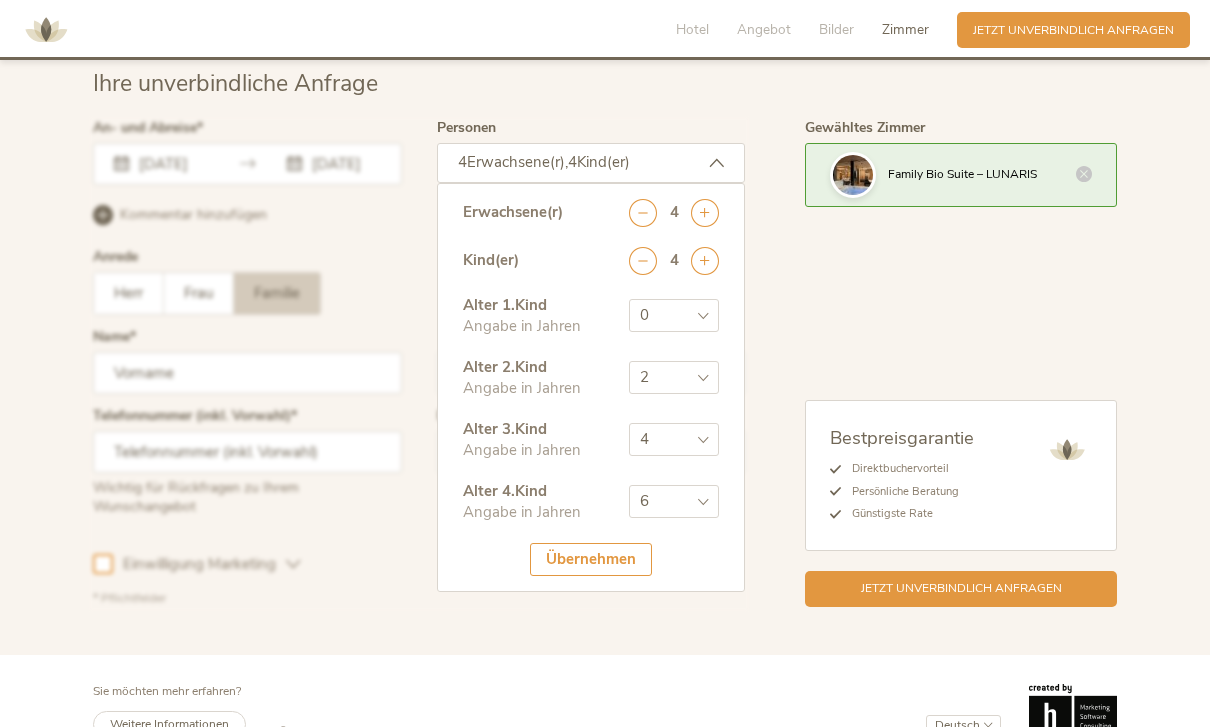 click on "Übernehmen" at bounding box center [591, 559] 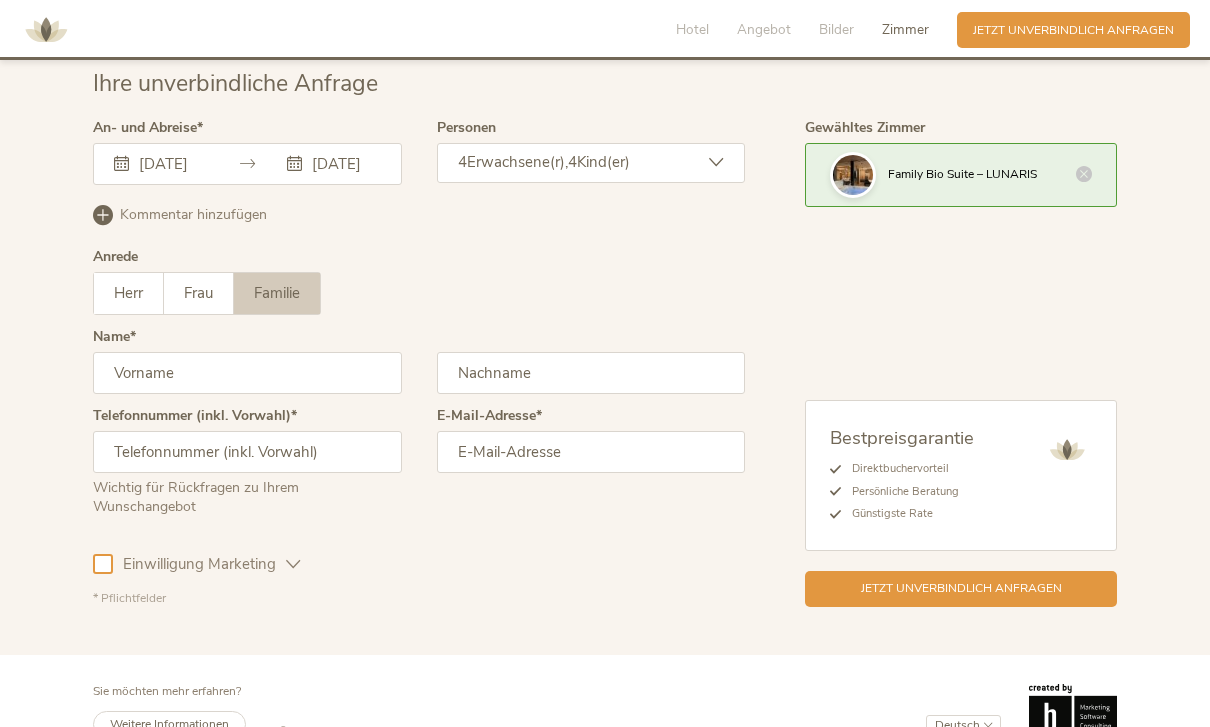 click at bounding box center [247, 373] 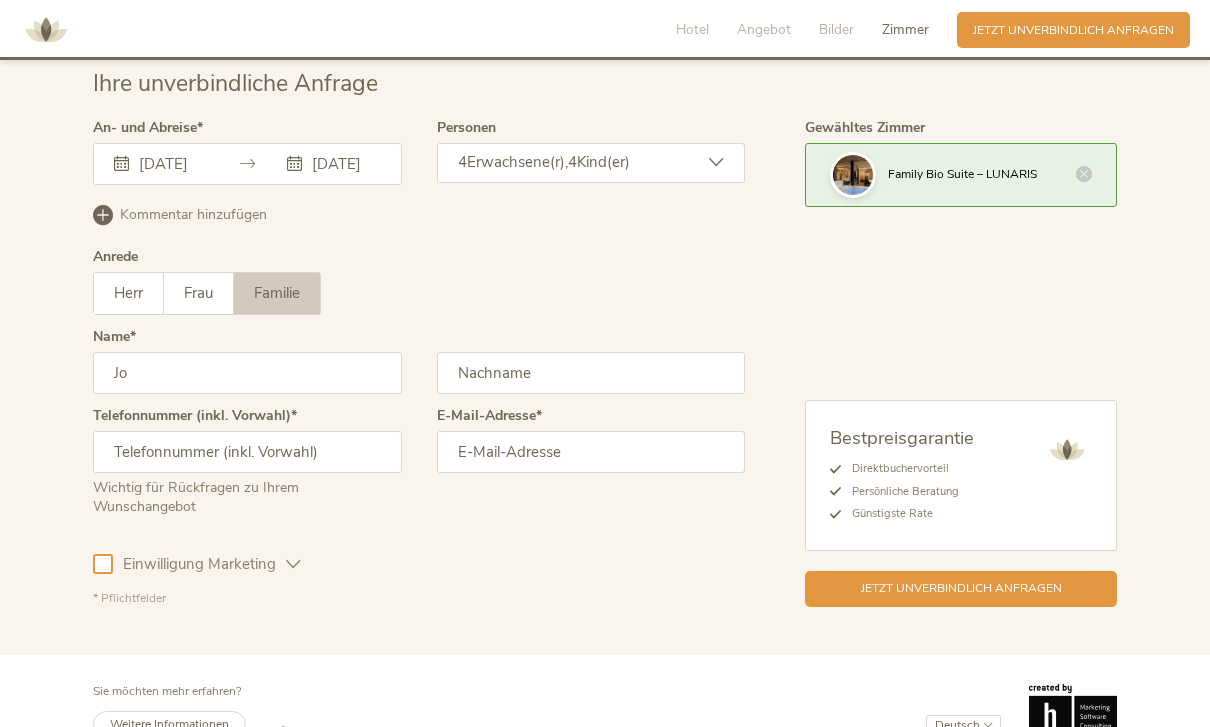 scroll, scrollTop: 4921, scrollLeft: 0, axis: vertical 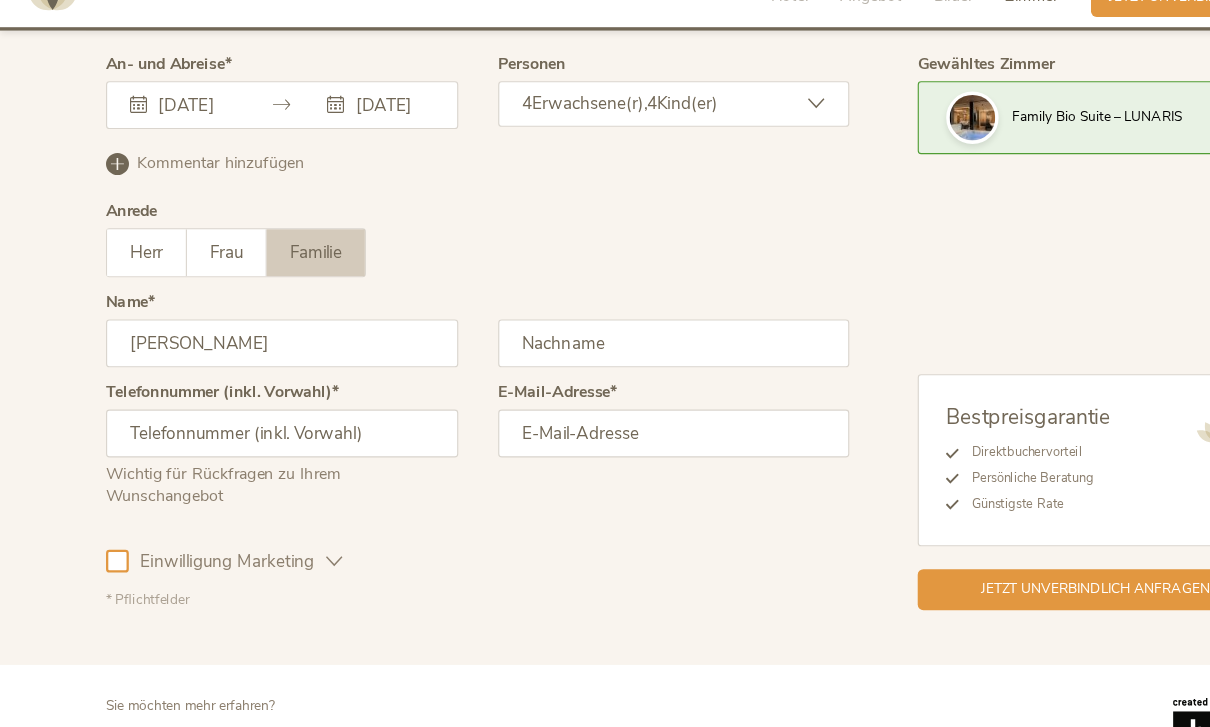 type on "Joshua" 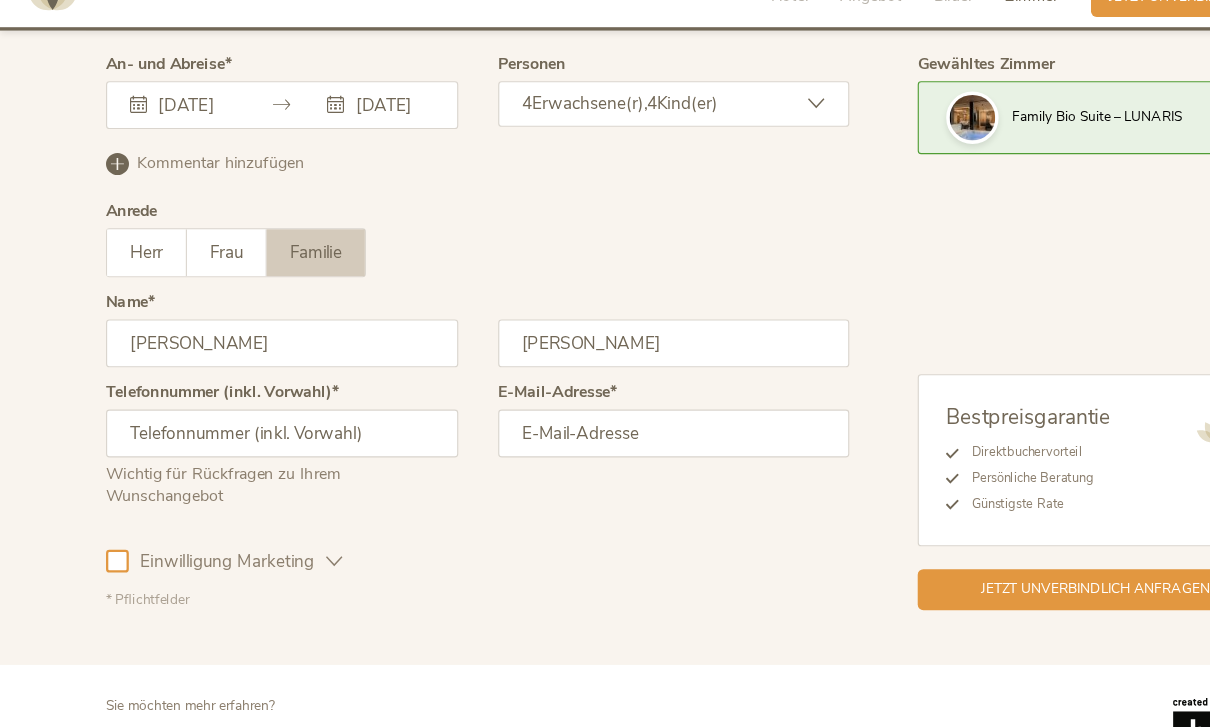 type on "middendorf" 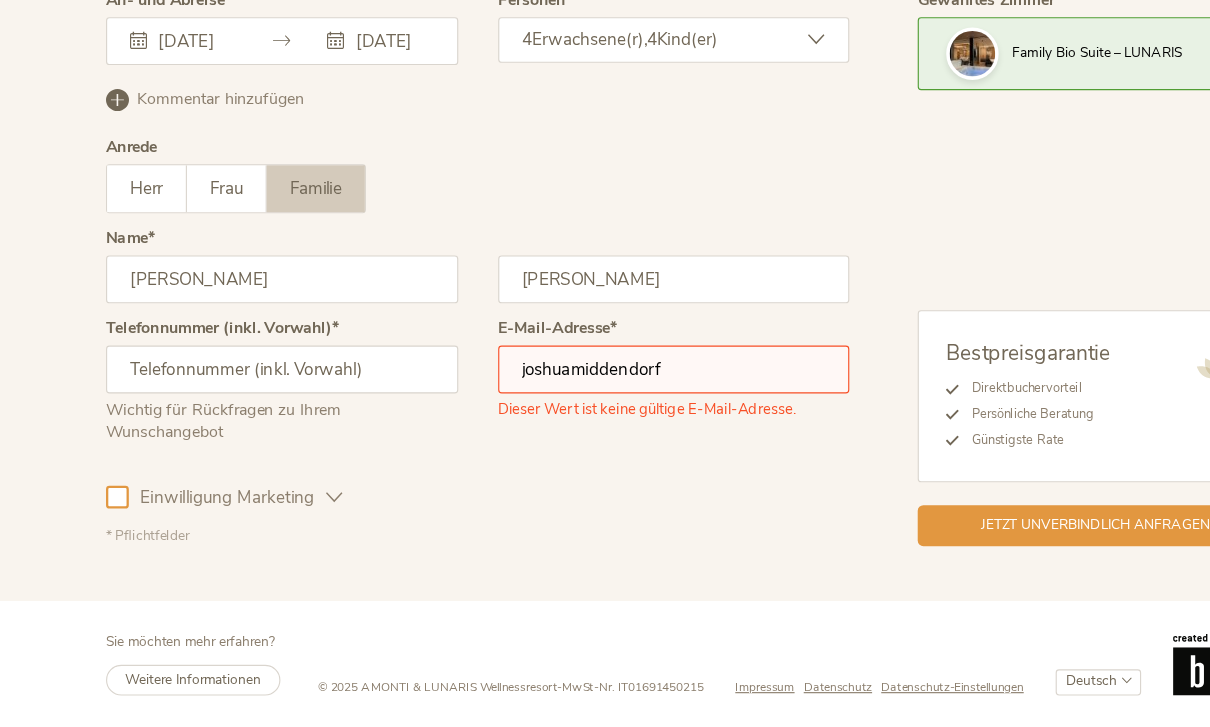 drag, startPoint x: 491, startPoint y: 380, endPoint x: -1, endPoint y: -5012, distance: 5414.4 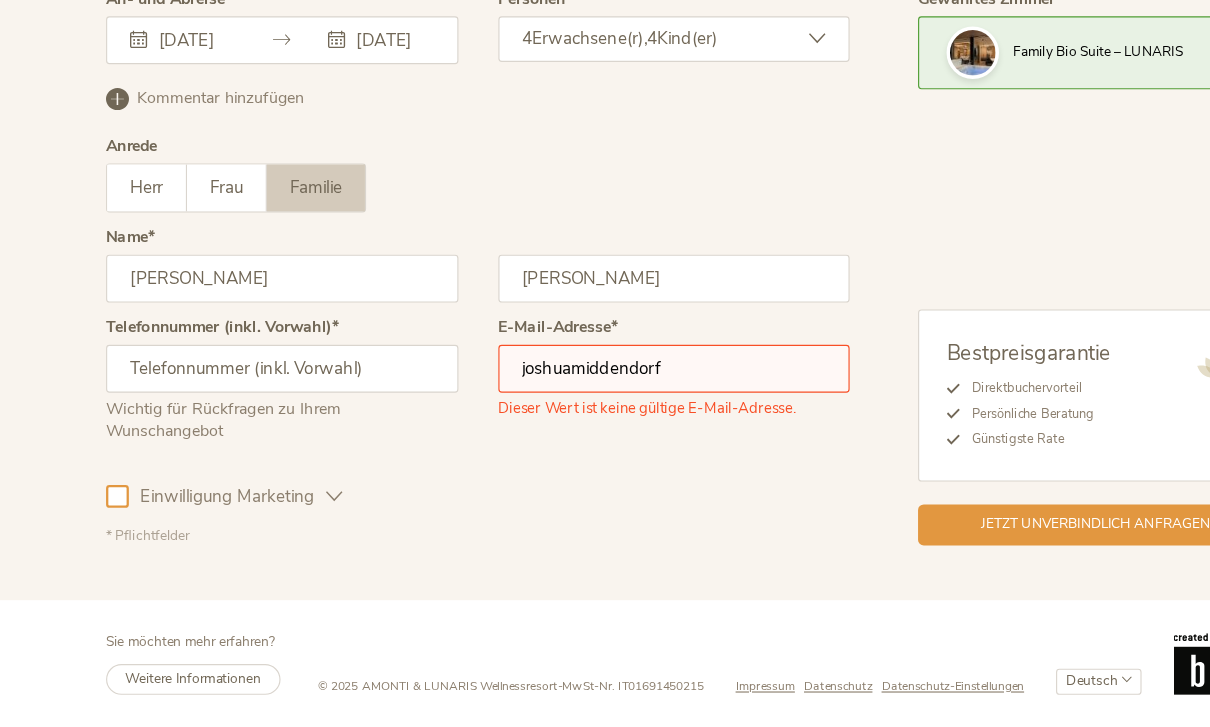 click on "joshuamiddendorf" at bounding box center [591, 413] 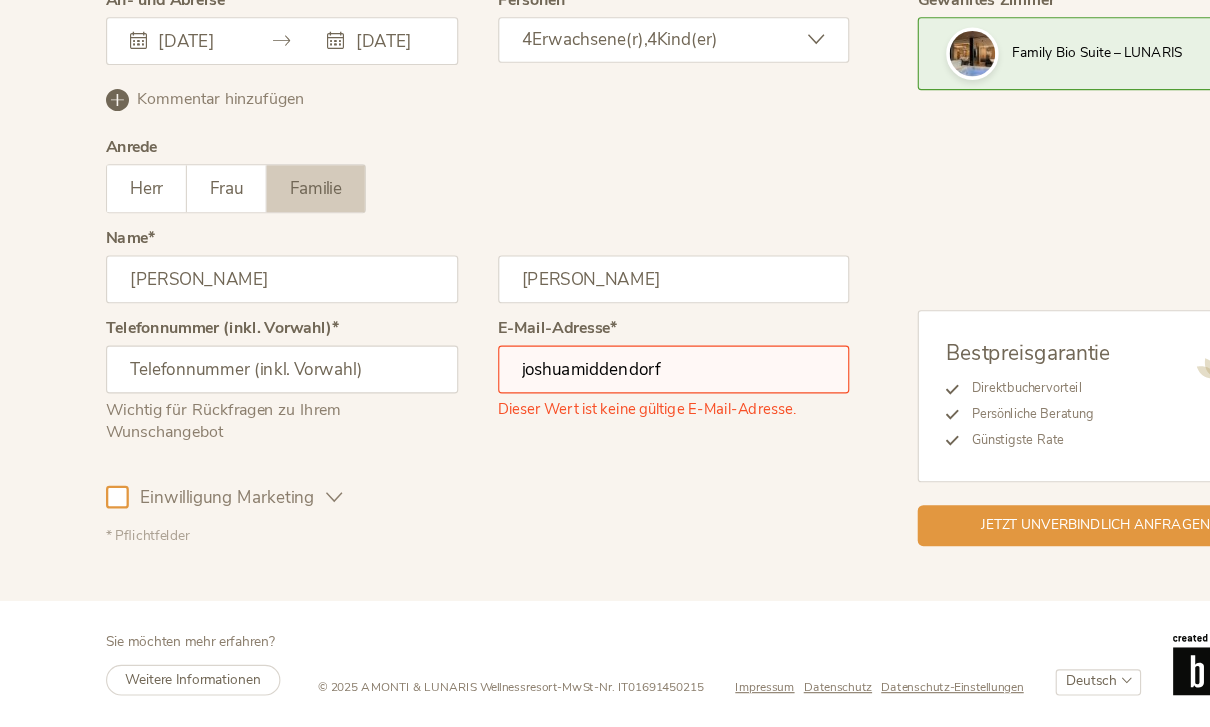 drag, startPoint x: 626, startPoint y: 325, endPoint x: -1, endPoint y: -5012, distance: 5373.704 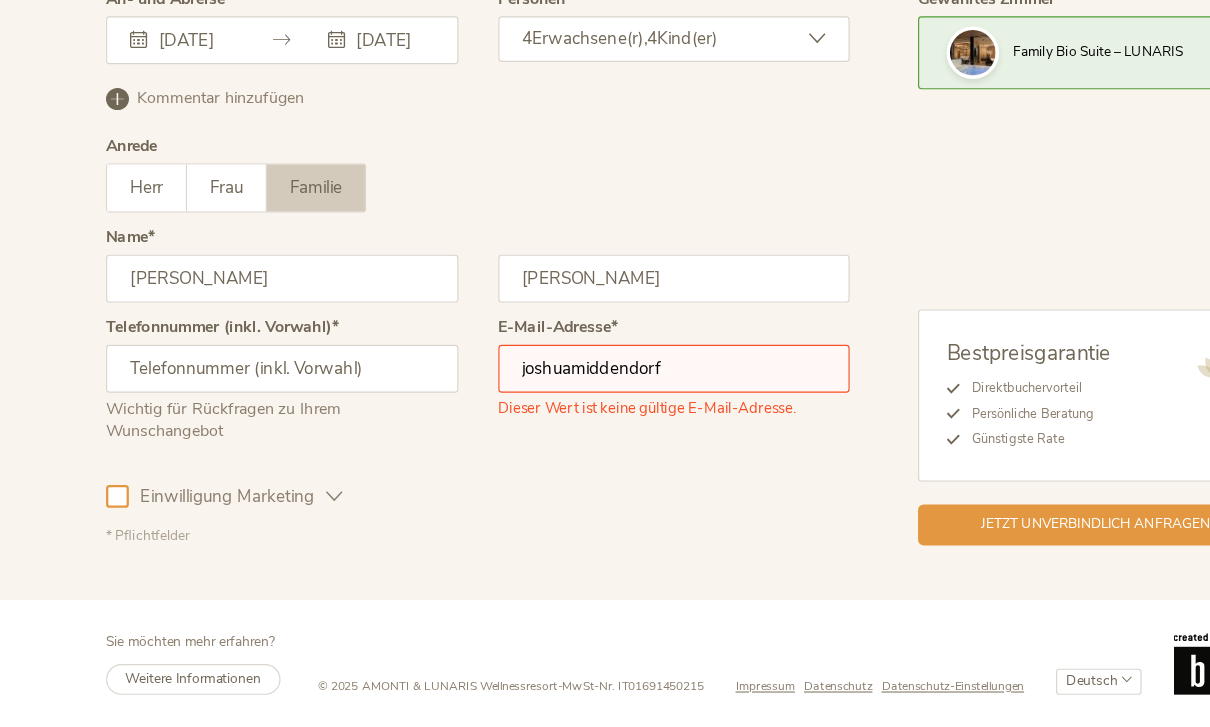 click on "joshuamiddendorf" at bounding box center (591, 413) 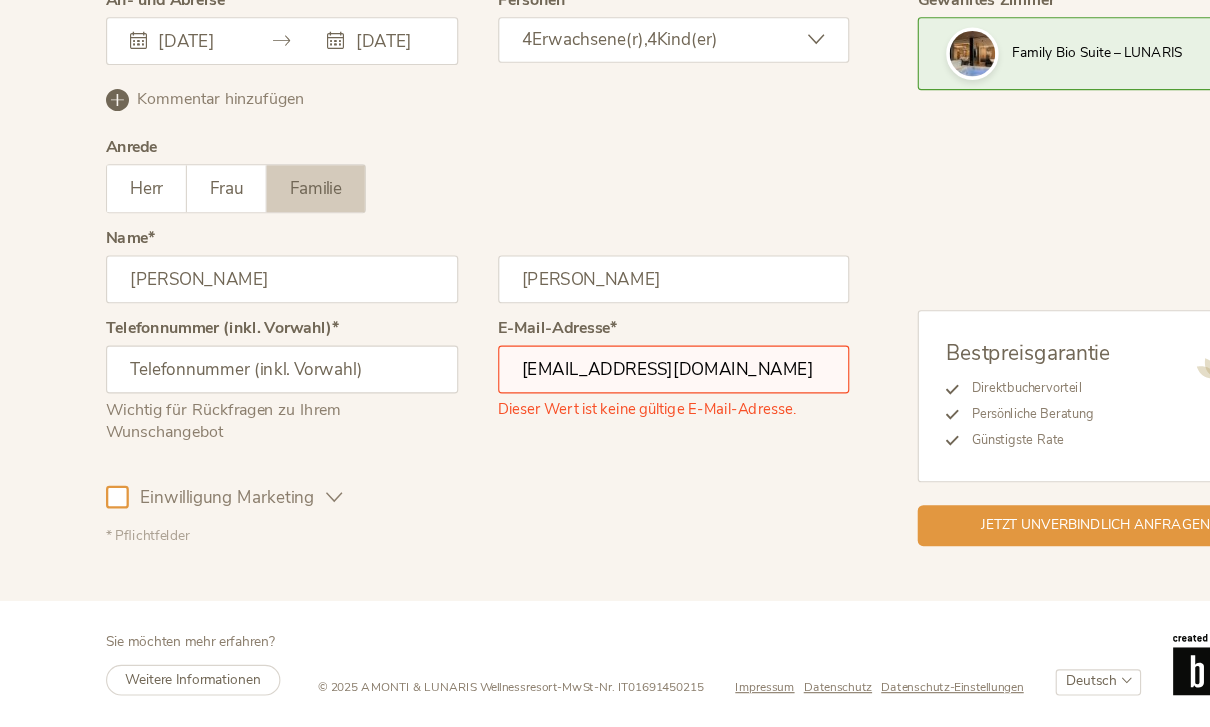 type on "joshuamiddendorf@web.de" 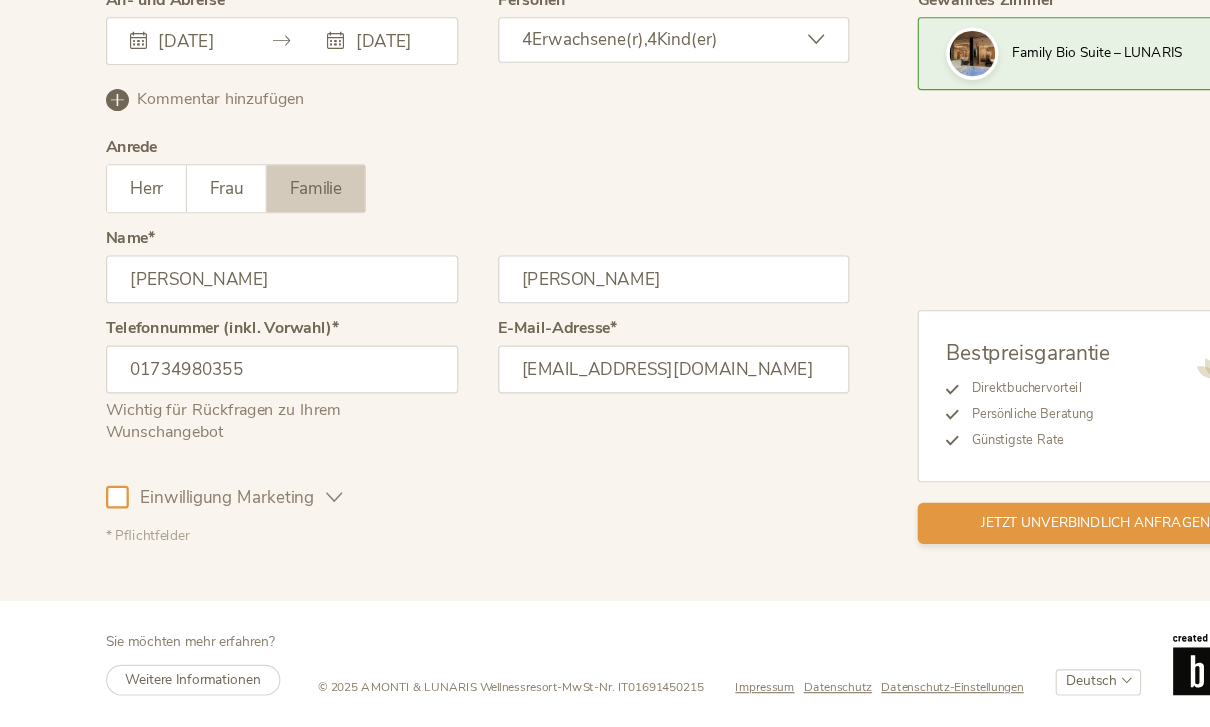 type on "01734980355" 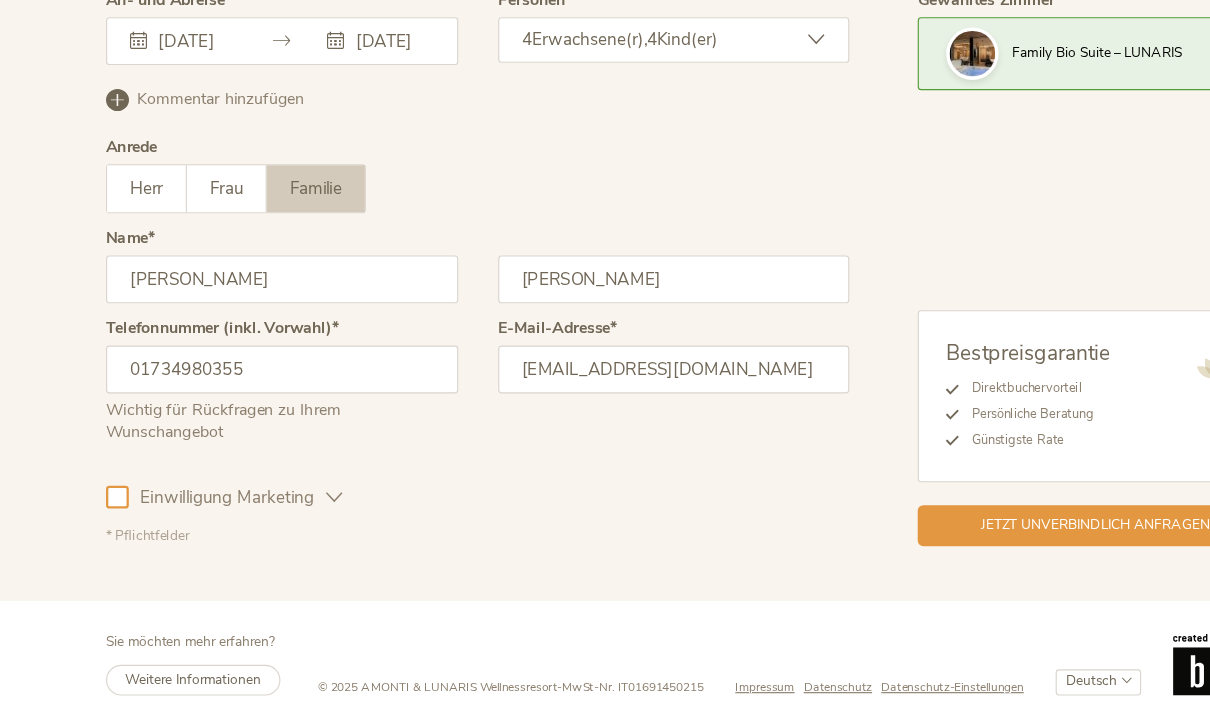 click on "Jetzt unverbindlich anfragen" at bounding box center (961, 550) 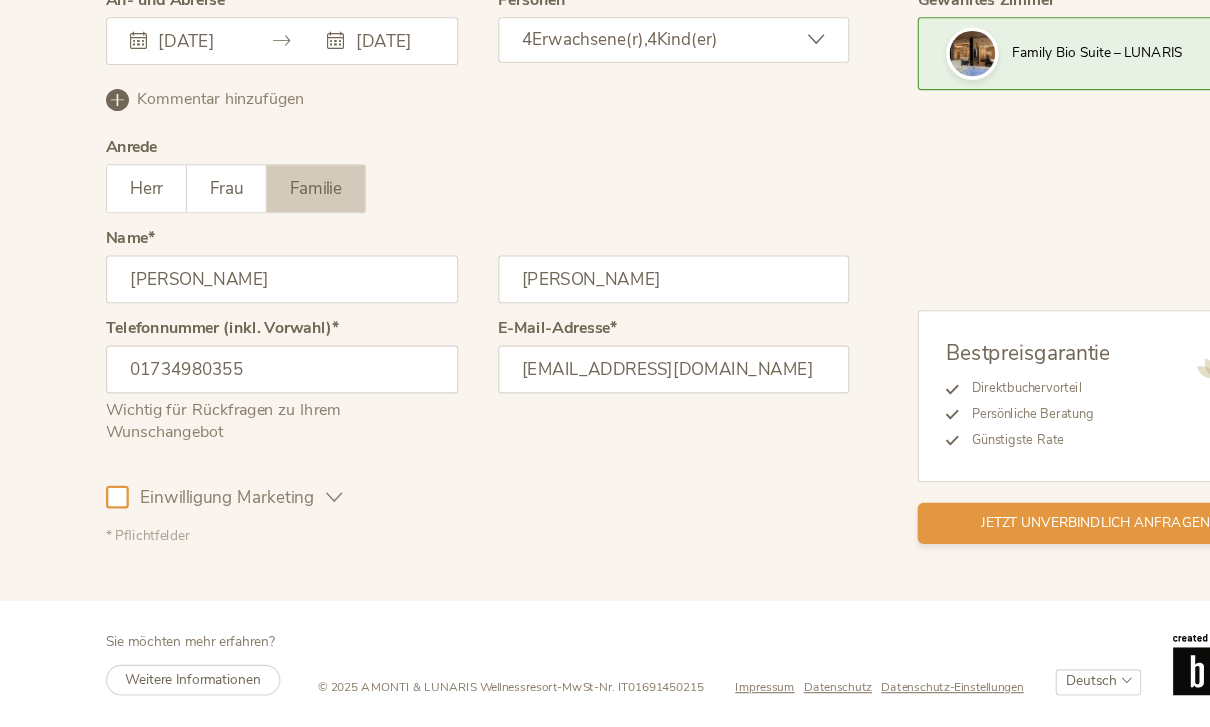scroll, scrollTop: 4922, scrollLeft: 0, axis: vertical 